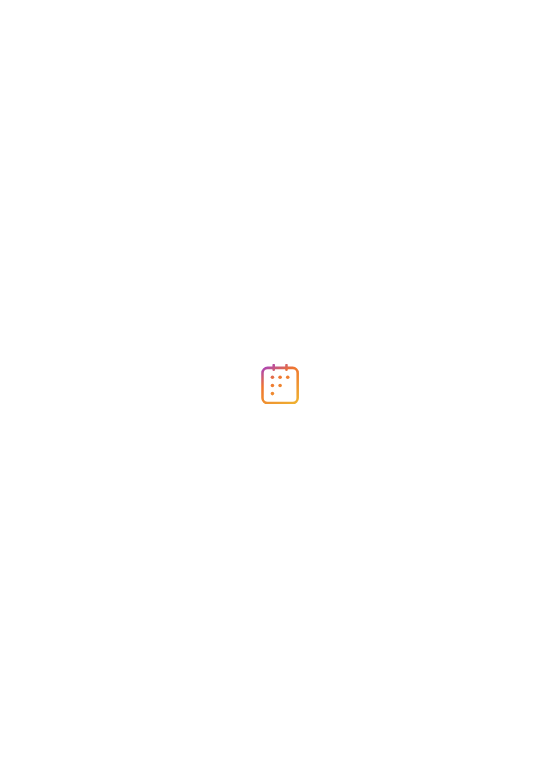 scroll, scrollTop: 0, scrollLeft: 0, axis: both 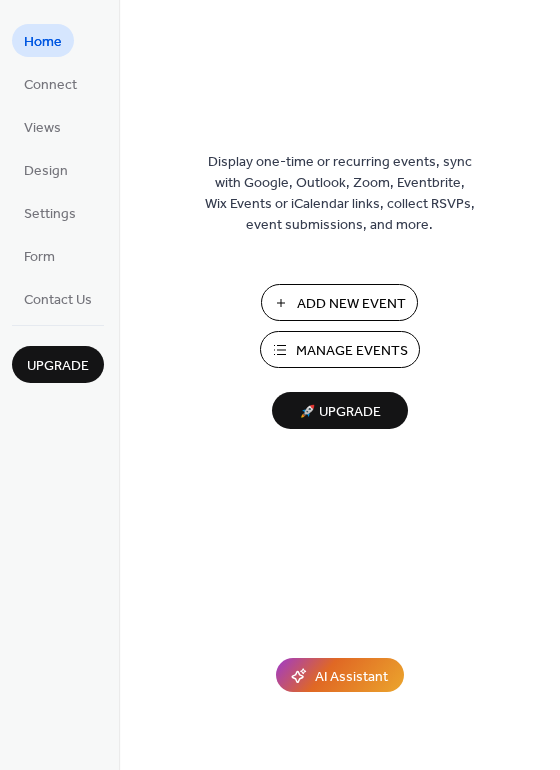 click on "Manage Events" at bounding box center (352, 351) 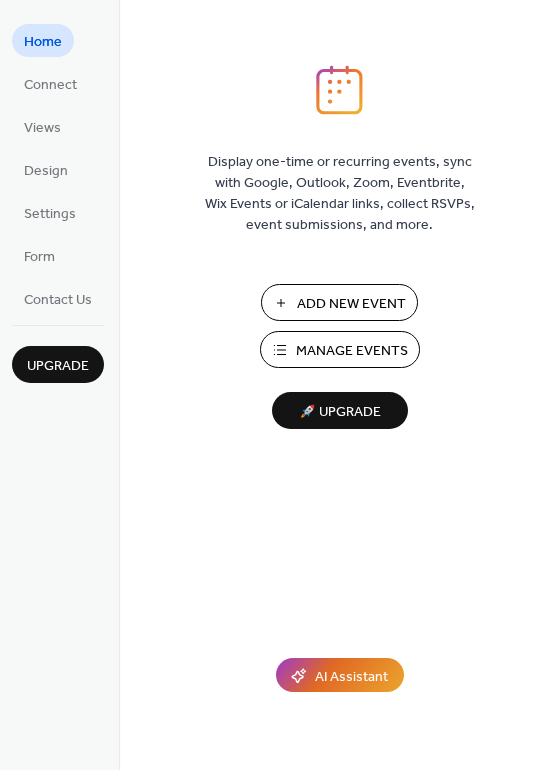 click on "Manage Events" at bounding box center (352, 351) 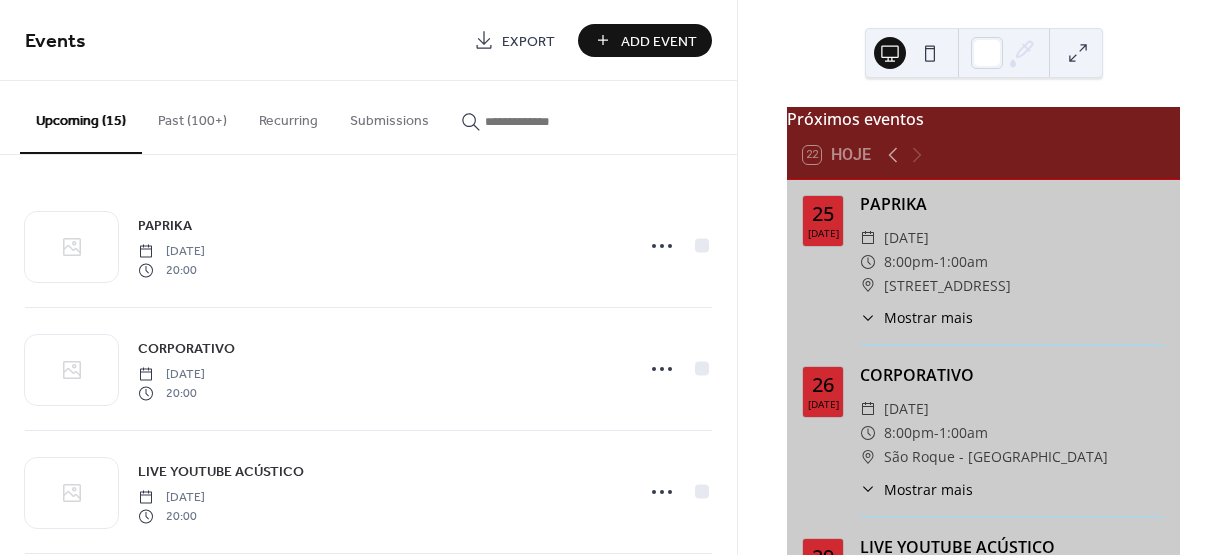 scroll, scrollTop: 0, scrollLeft: 0, axis: both 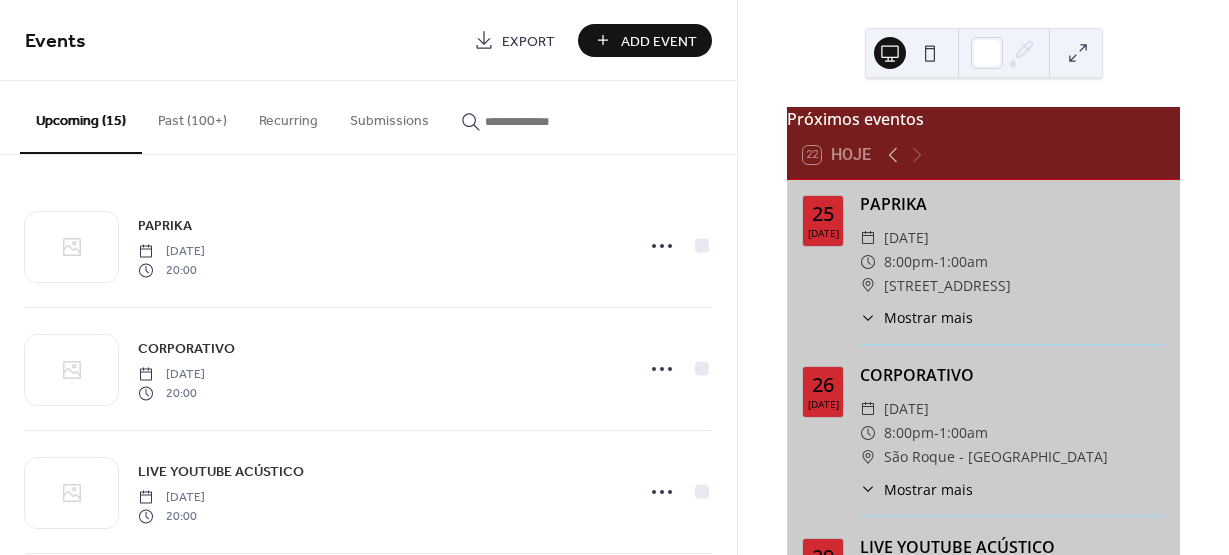 click on "Add Event" at bounding box center (659, 41) 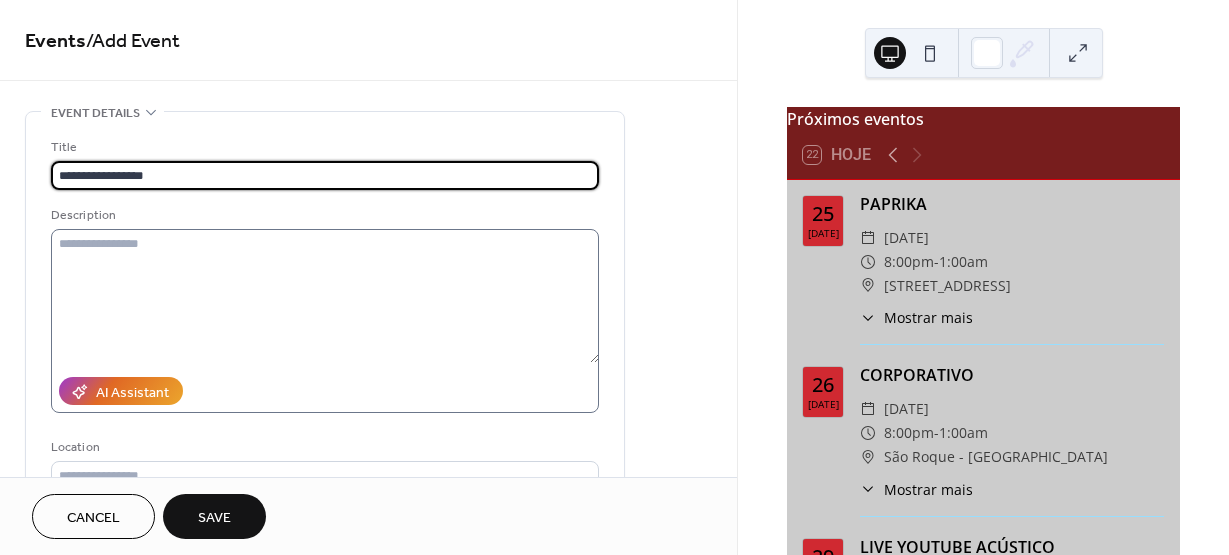 type on "**********" 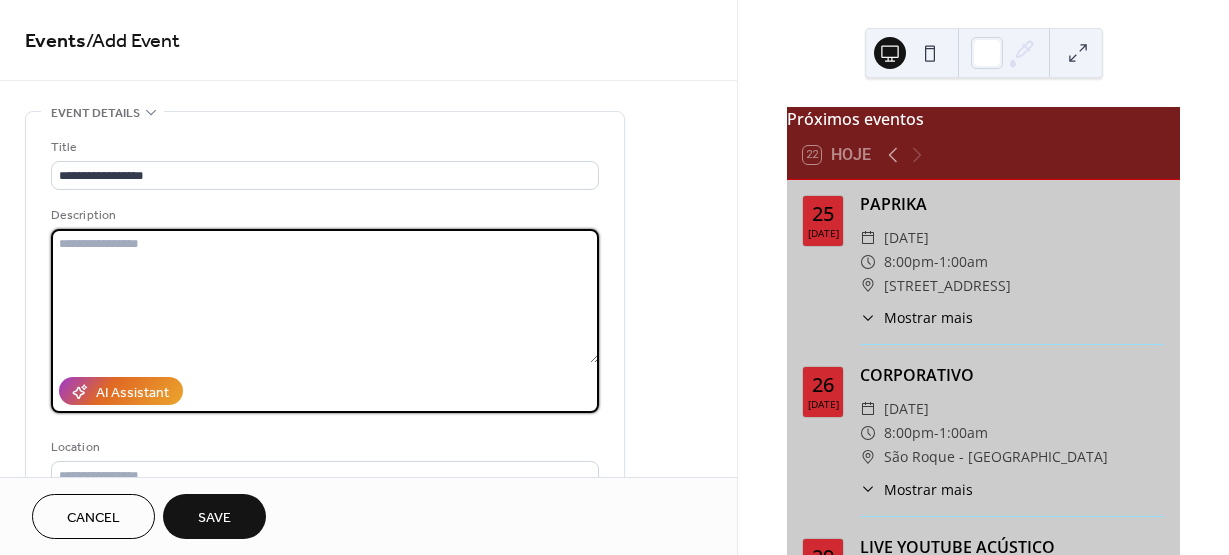 click at bounding box center [325, 296] 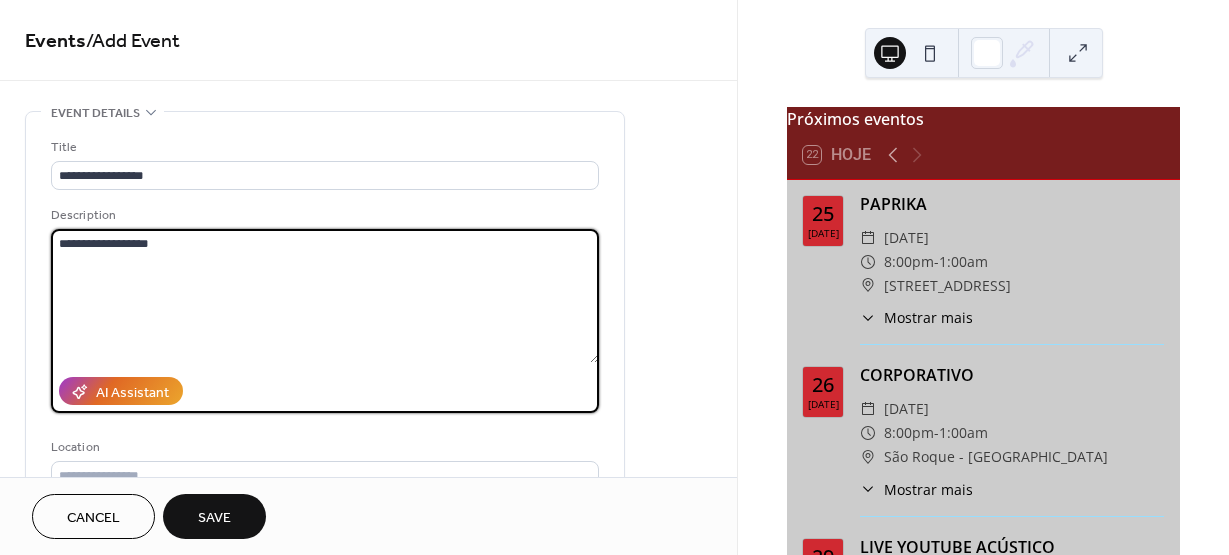 click on "**********" at bounding box center (325, 296) 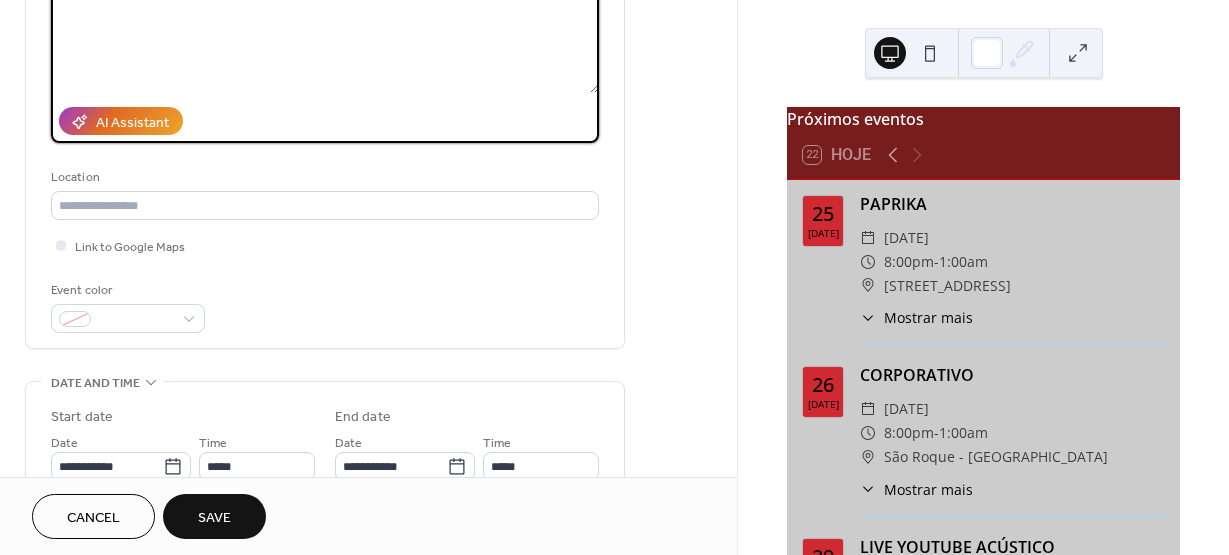scroll, scrollTop: 273, scrollLeft: 0, axis: vertical 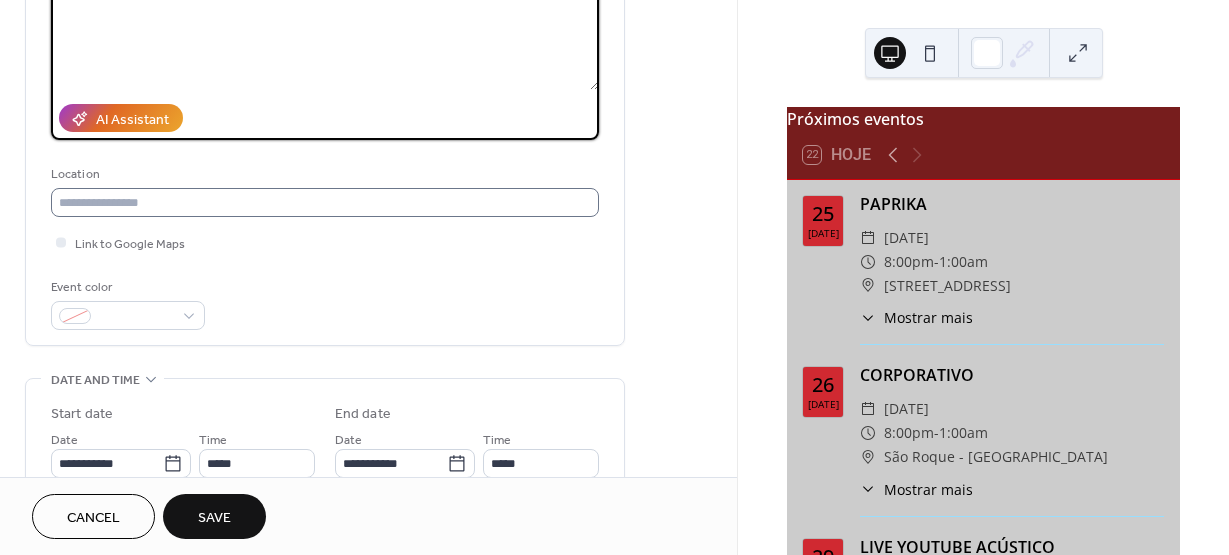 type on "**********" 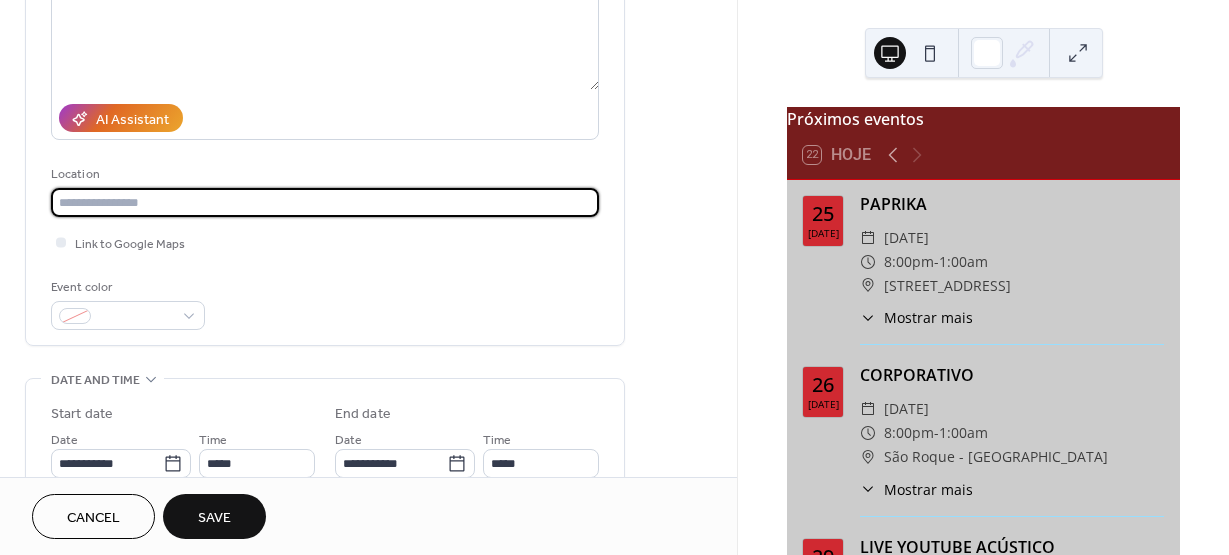 click at bounding box center [325, 202] 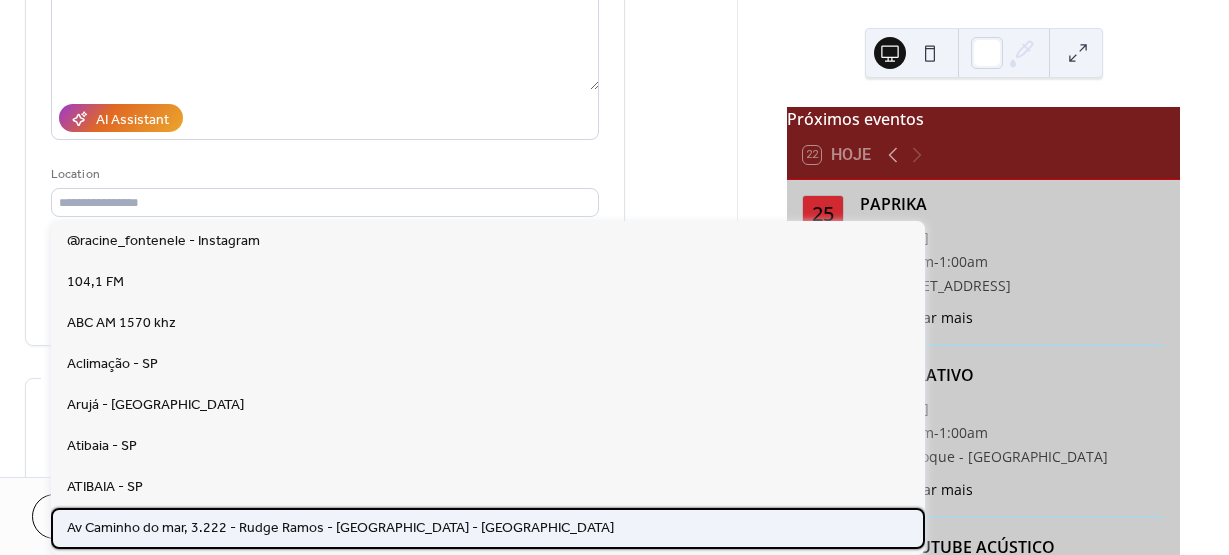 click on "Av Caminho do mar, 3.222 - Rudge Ramos - [GEOGRAPHIC_DATA] - [GEOGRAPHIC_DATA]" at bounding box center (340, 528) 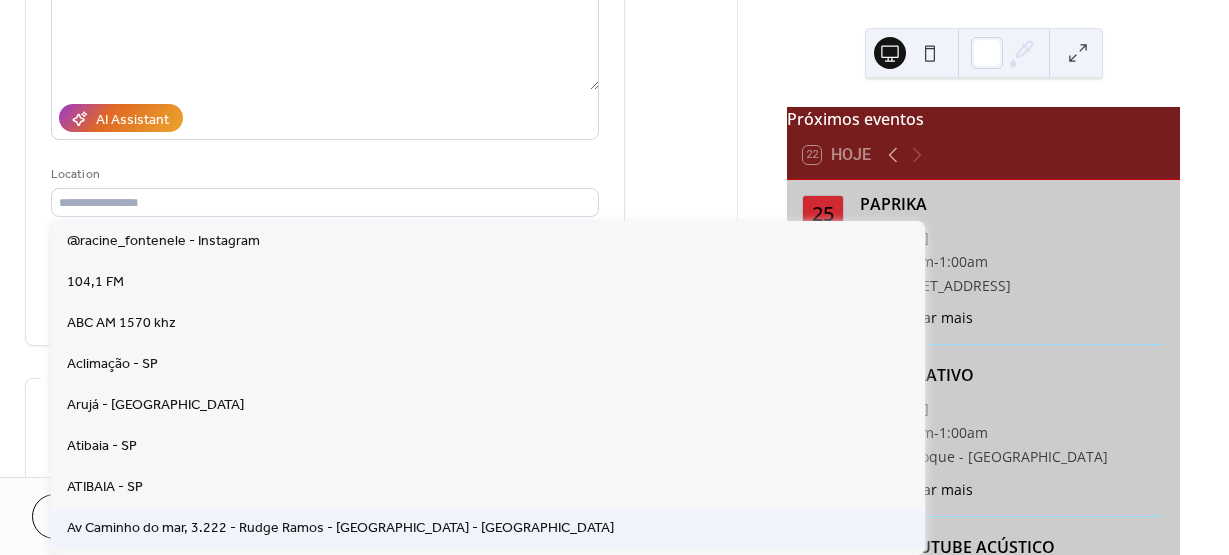 type on "**********" 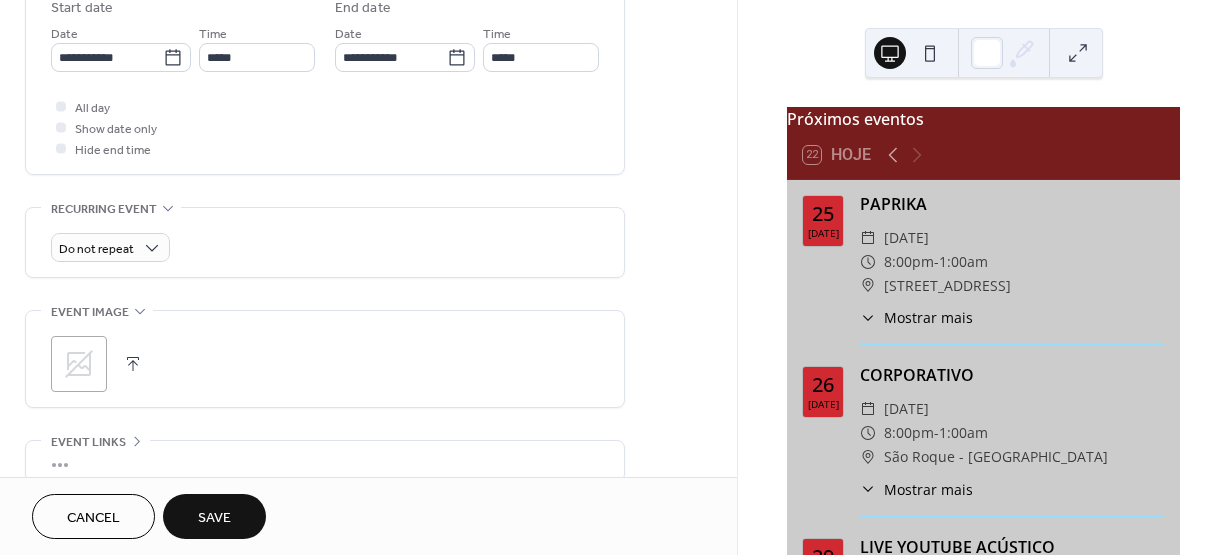 scroll, scrollTop: 682, scrollLeft: 0, axis: vertical 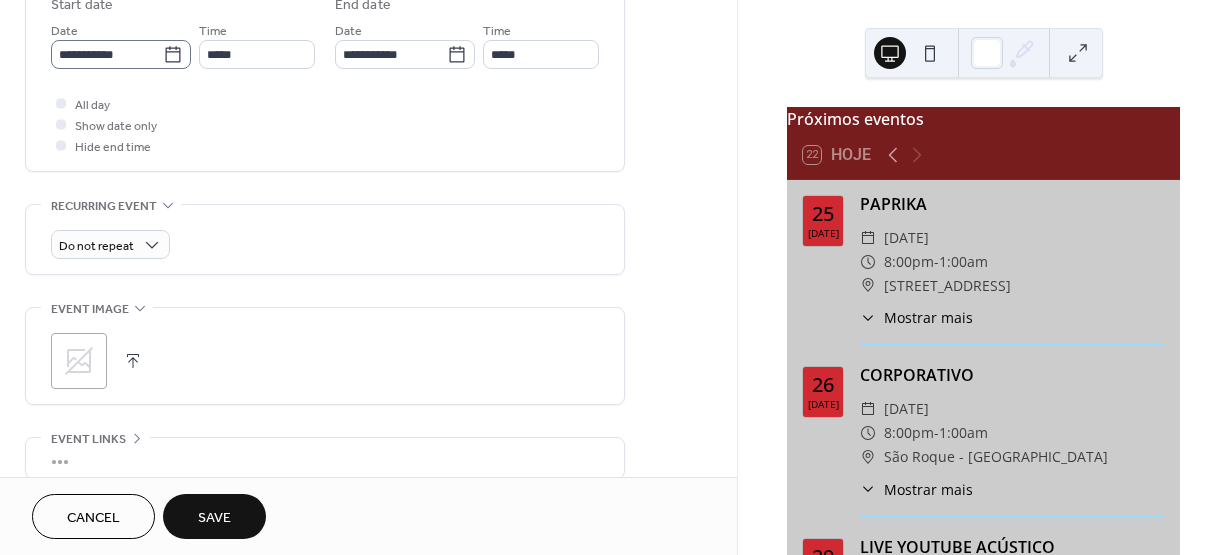 click 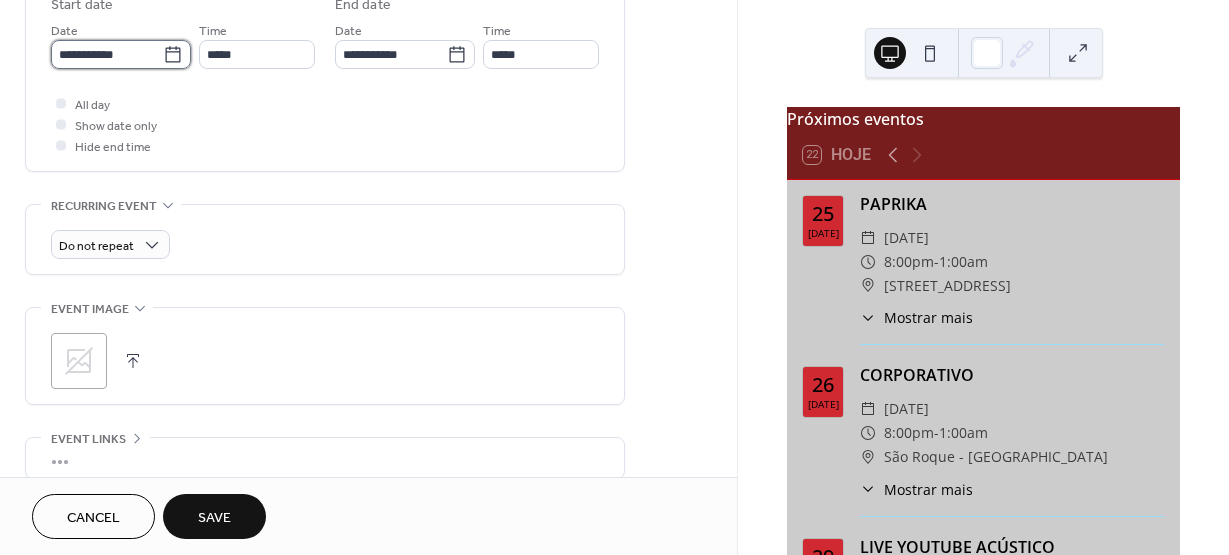 click on "**********" at bounding box center [107, 54] 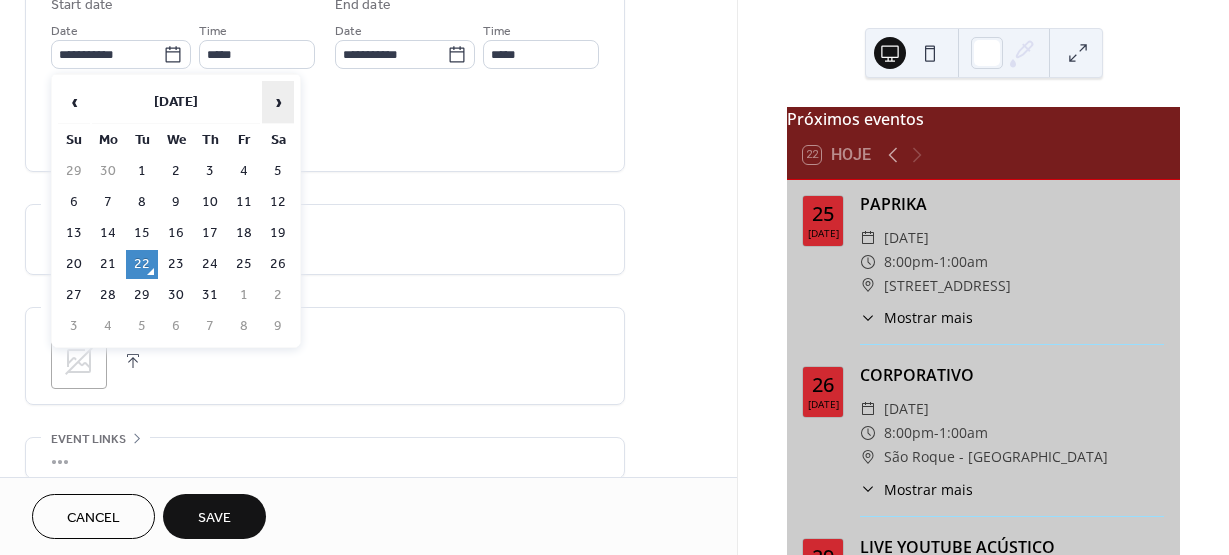 click on "›" at bounding box center (278, 102) 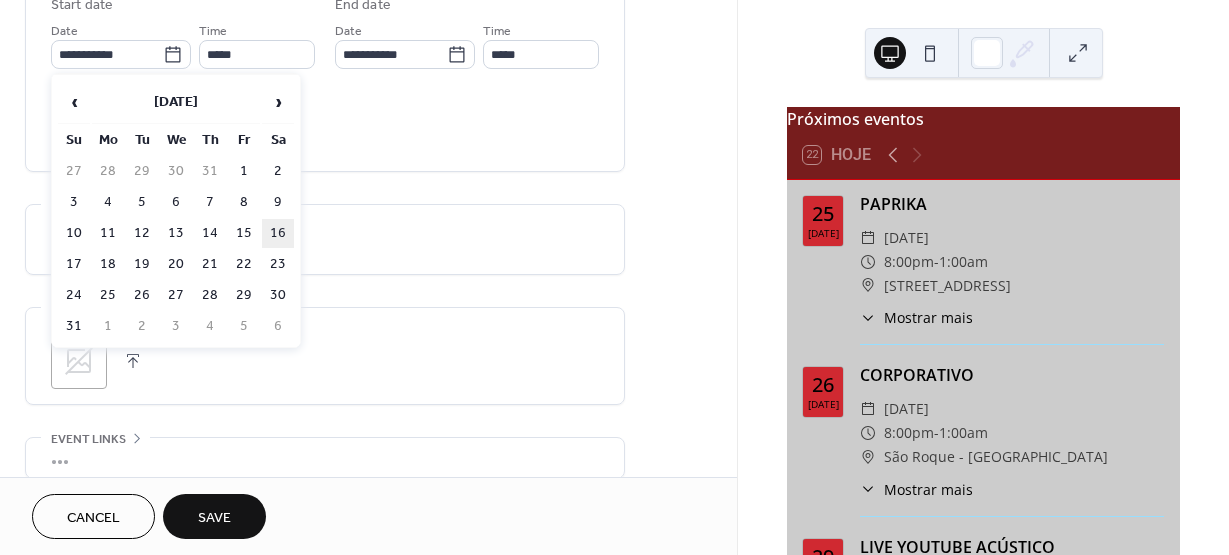 click on "16" at bounding box center [278, 233] 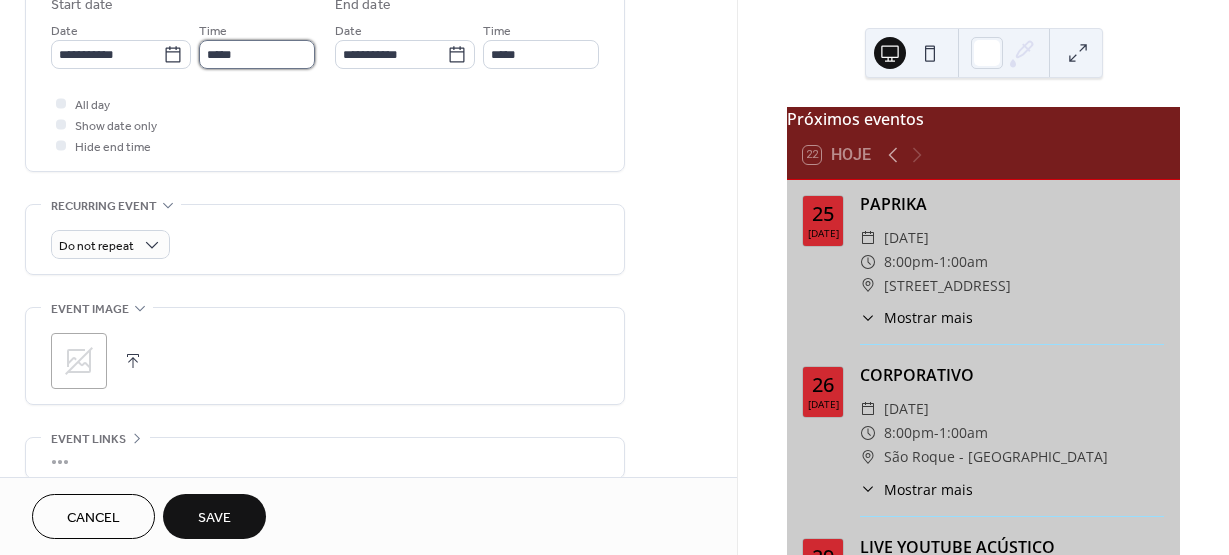 click on "*****" at bounding box center (257, 54) 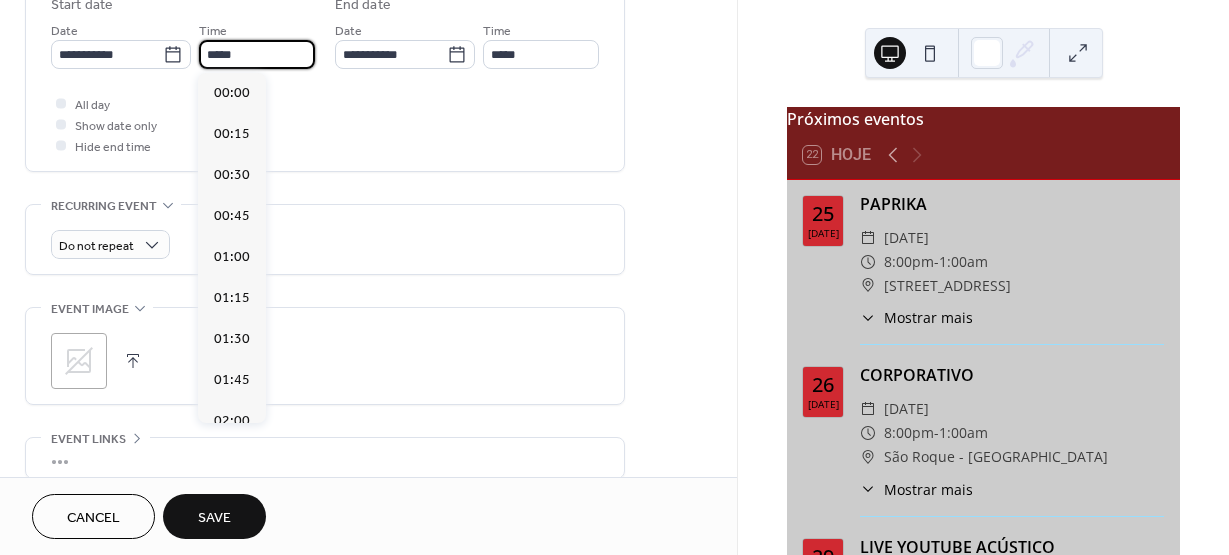 scroll, scrollTop: 1968, scrollLeft: 0, axis: vertical 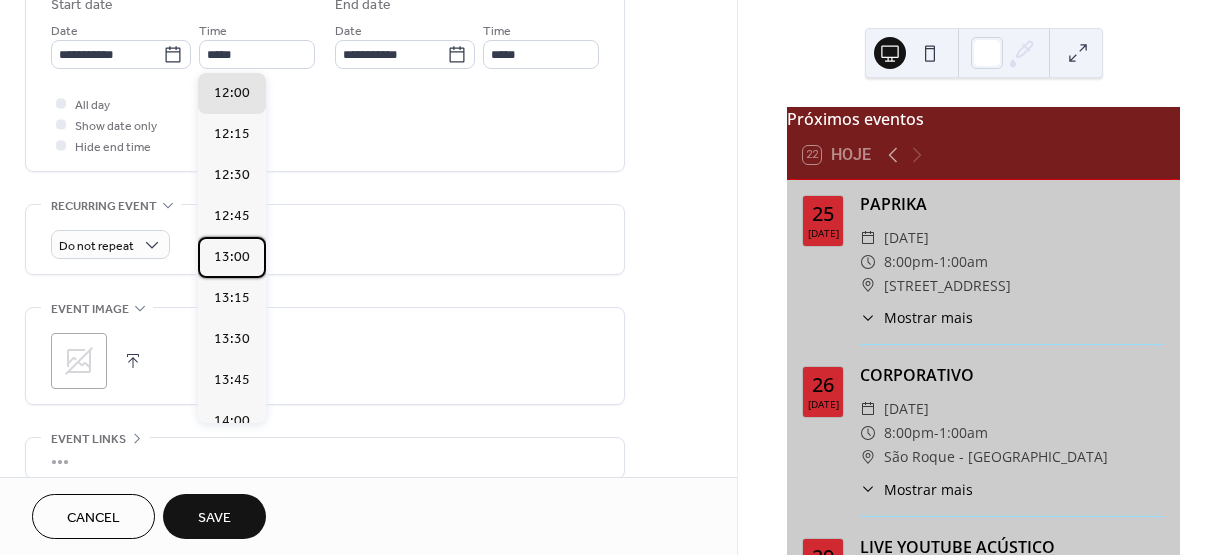 click on "00:00 00:15 00:30 00:45 01:00 01:15 01:30 01:45 02:00 02:15 02:30 02:45 03:00 03:15 03:30 03:45 04:00 04:15 04:30 04:45 05:00 05:15 05:30 05:45 06:00 06:15 06:30 06:45 07:00 07:15 07:30 07:45 08:00 08:15 08:30 08:45 09:00 09:15 09:30 09:45 10:00 10:15 10:30 10:45 11:00 11:15 11:30 11:45 12:00 12:15 12:30 12:45 13:00 13:15 13:30 13:45 14:00 14:15 14:30 14:45 15:00 15:15 15:30 15:45 16:00 16:15 16:30 16:45 17:00 17:15 17:30 17:45 18:00 18:15 18:30 18:45 19:00 19:15 19:30 19:45 20:00 20:15 20:30 20:45 21:00 21:15 21:30 21:45 22:00 22:15 22:30 22:45 23:00 23:15 23:30 23:45" at bounding box center (232, 248) 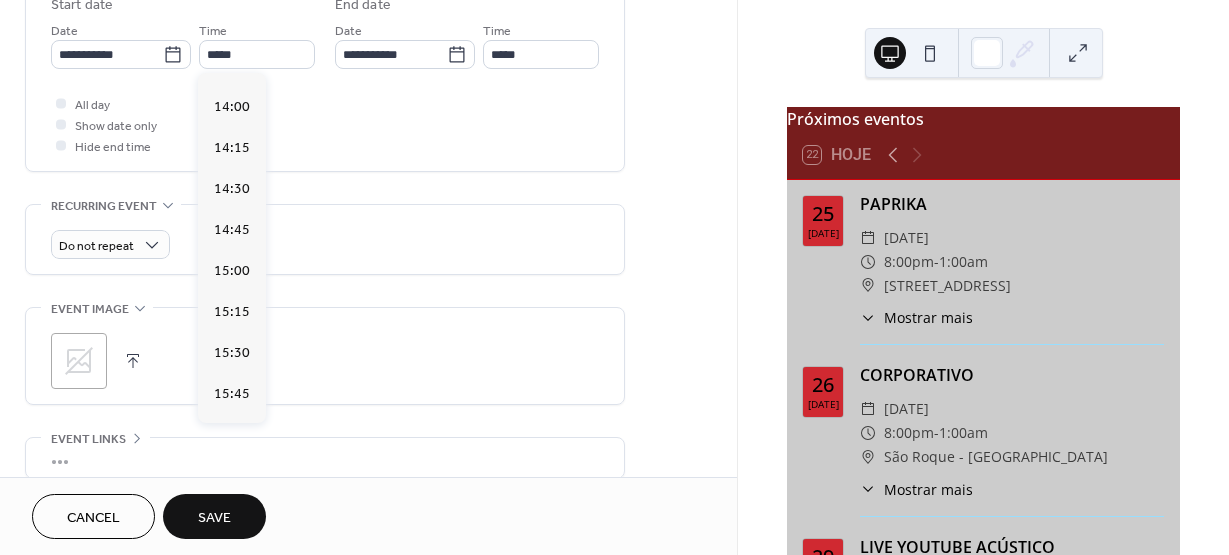 scroll, scrollTop: 3092, scrollLeft: 0, axis: vertical 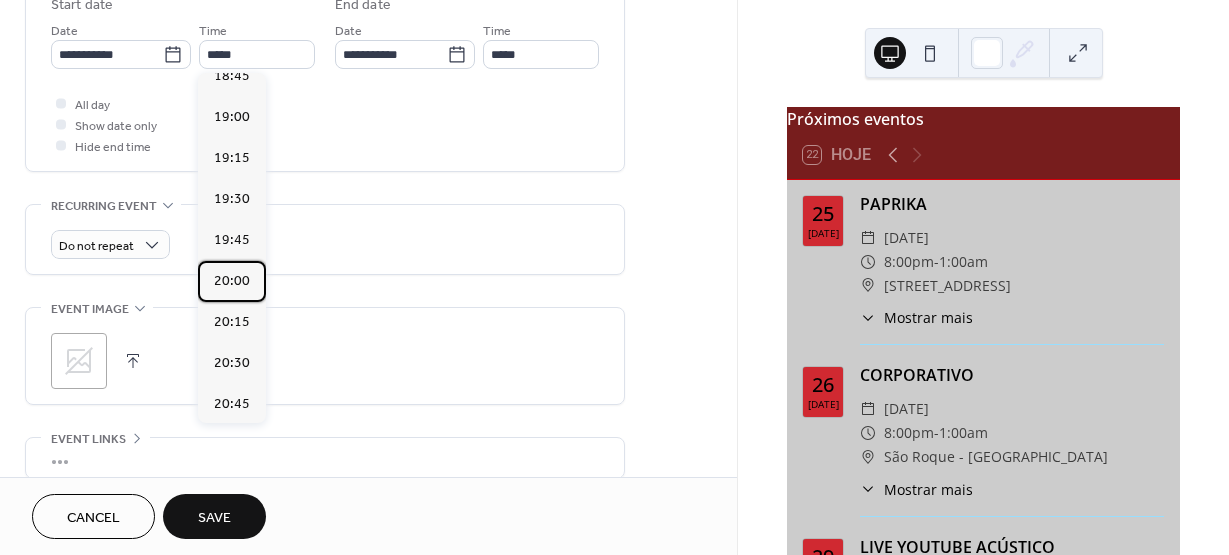 click on "20:00" at bounding box center [232, 281] 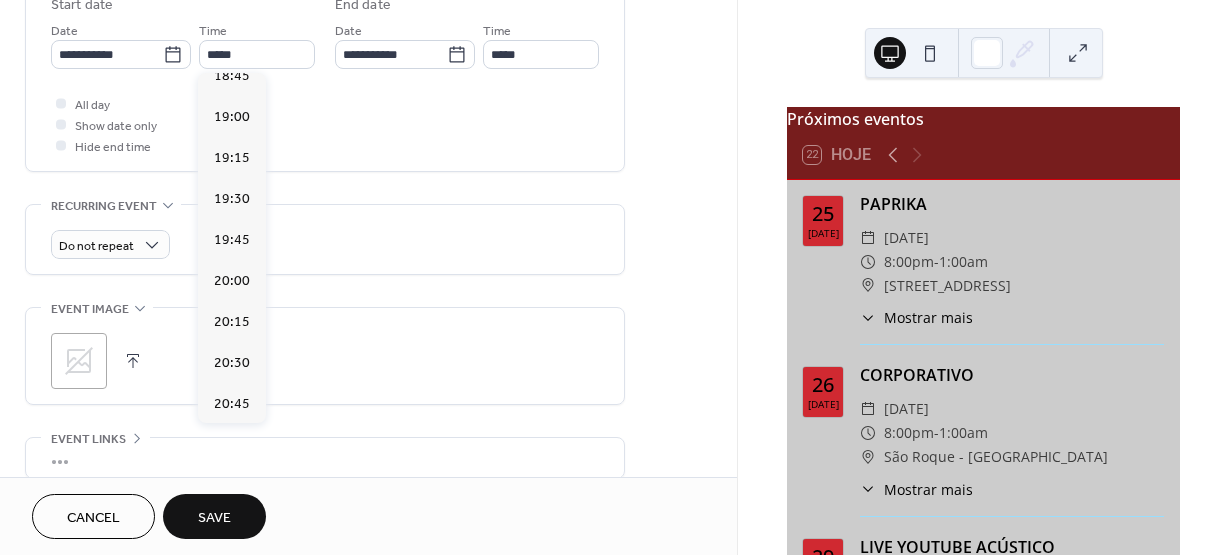 click on "Recurring event Do not repeat •••" at bounding box center [325, 239] 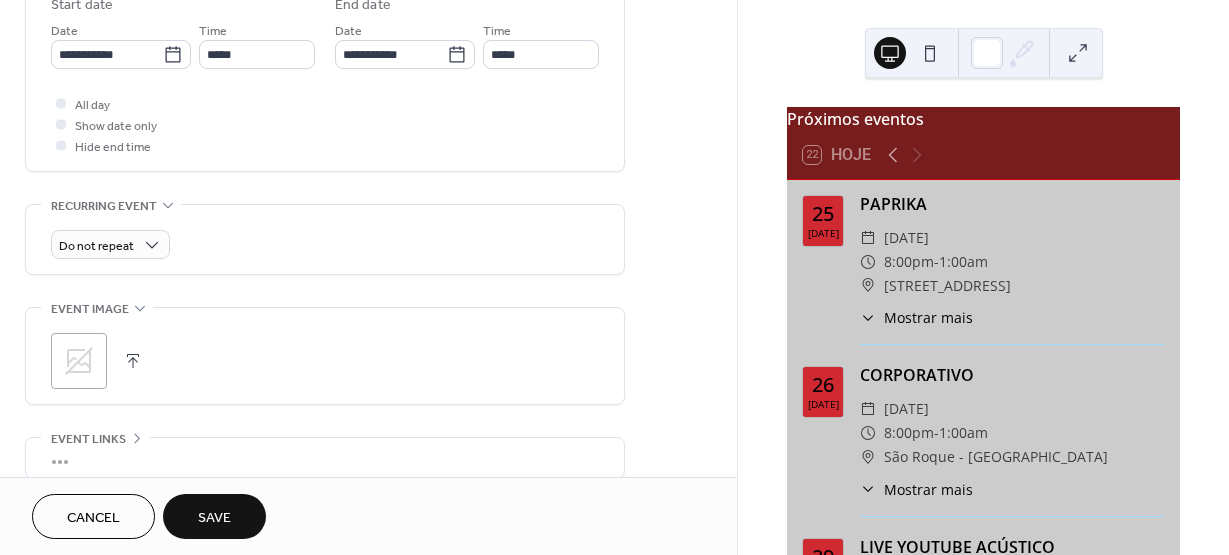 type on "*****" 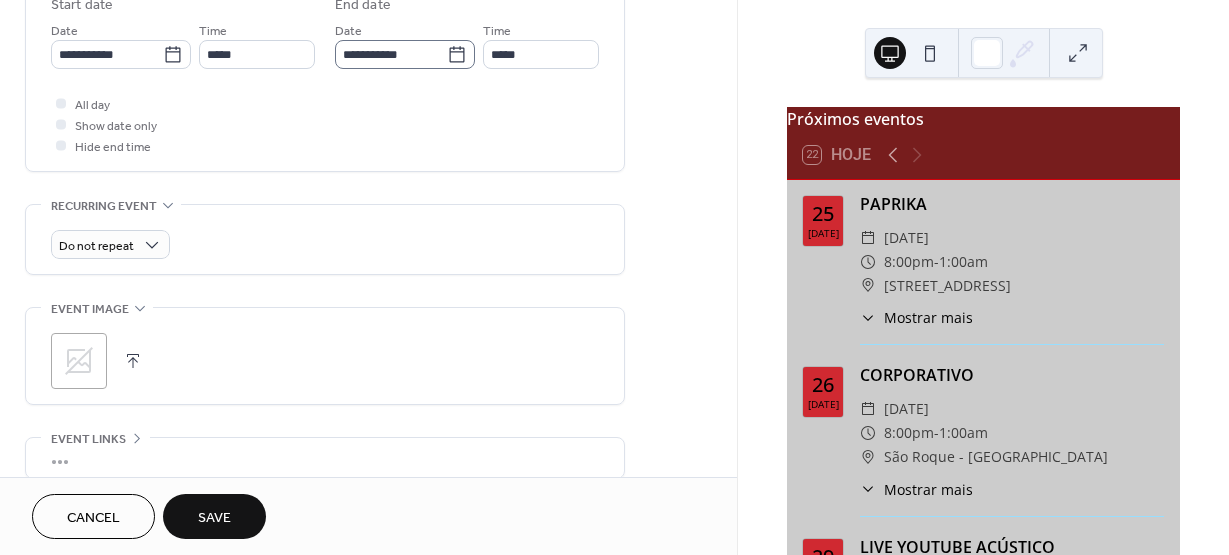 click 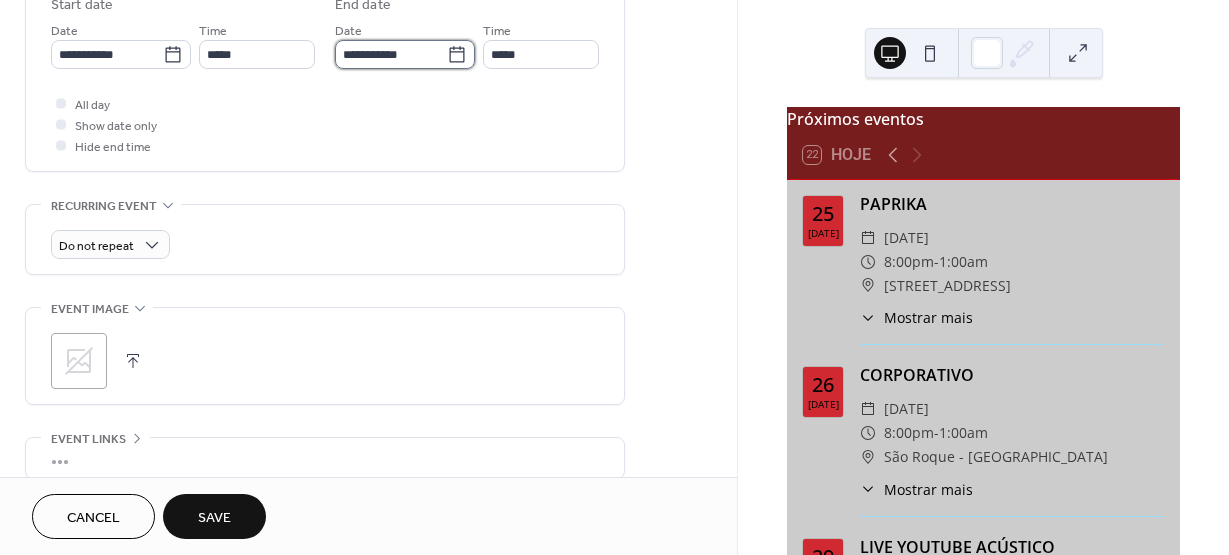 click on "**********" at bounding box center [391, 54] 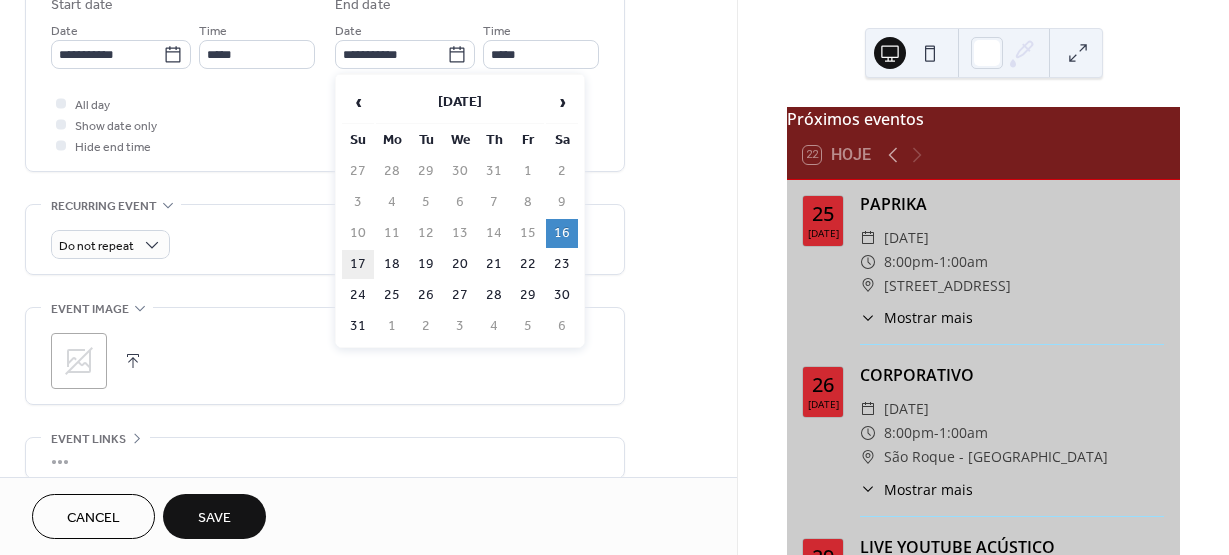 click on "17" at bounding box center (358, 264) 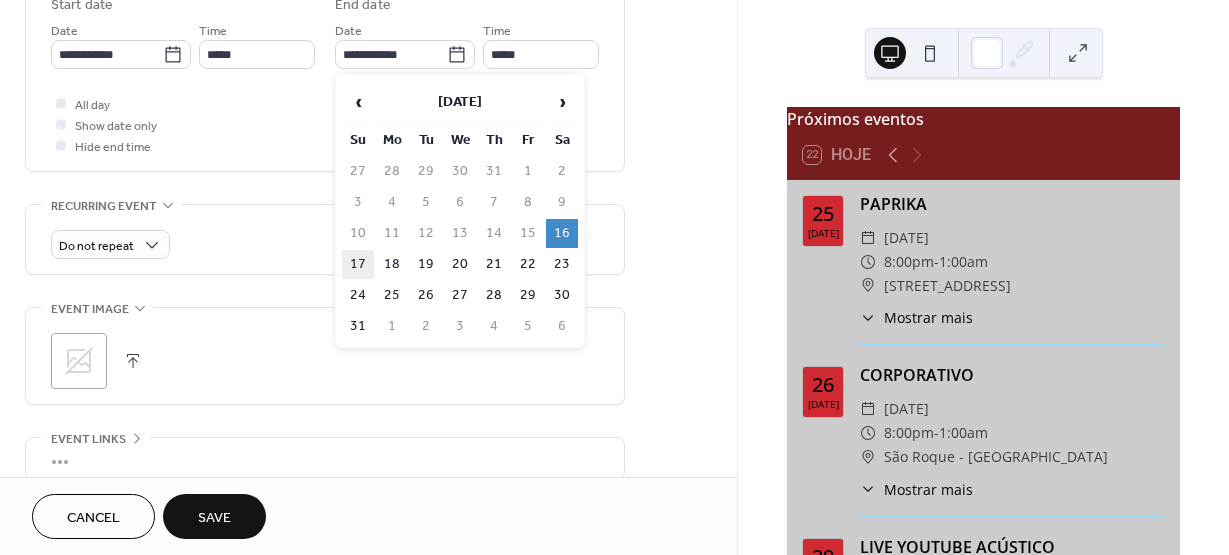type on "**********" 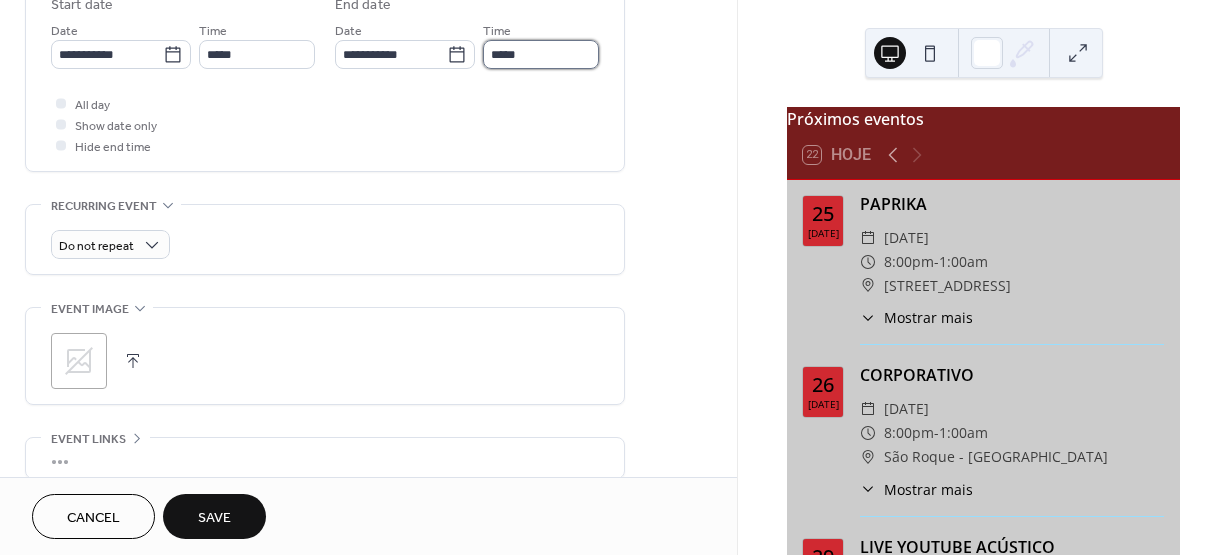 click on "*****" at bounding box center [541, 54] 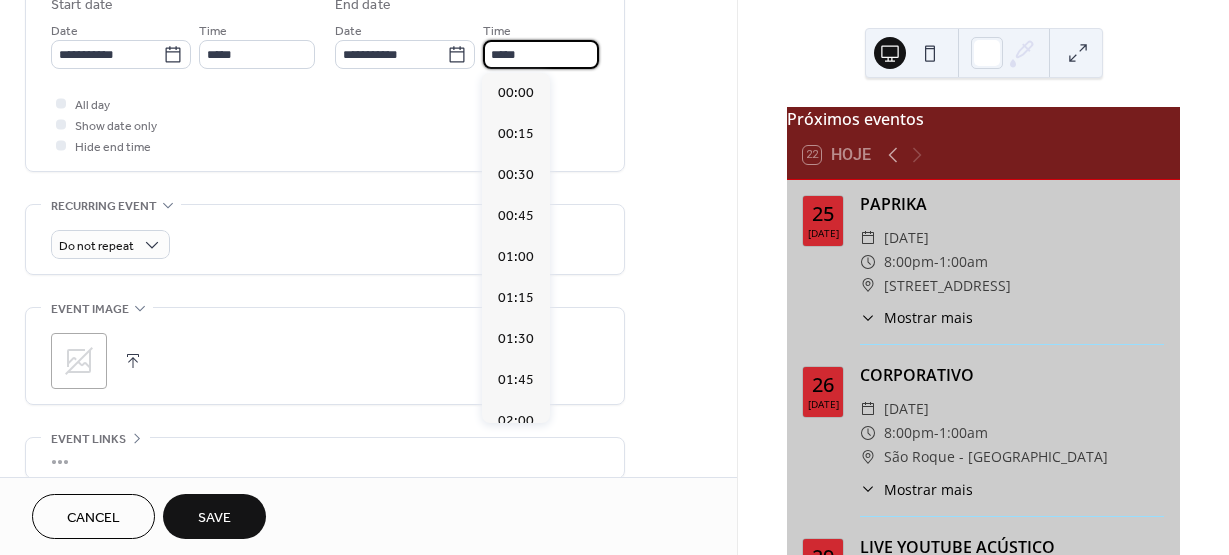 scroll, scrollTop: 3444, scrollLeft: 0, axis: vertical 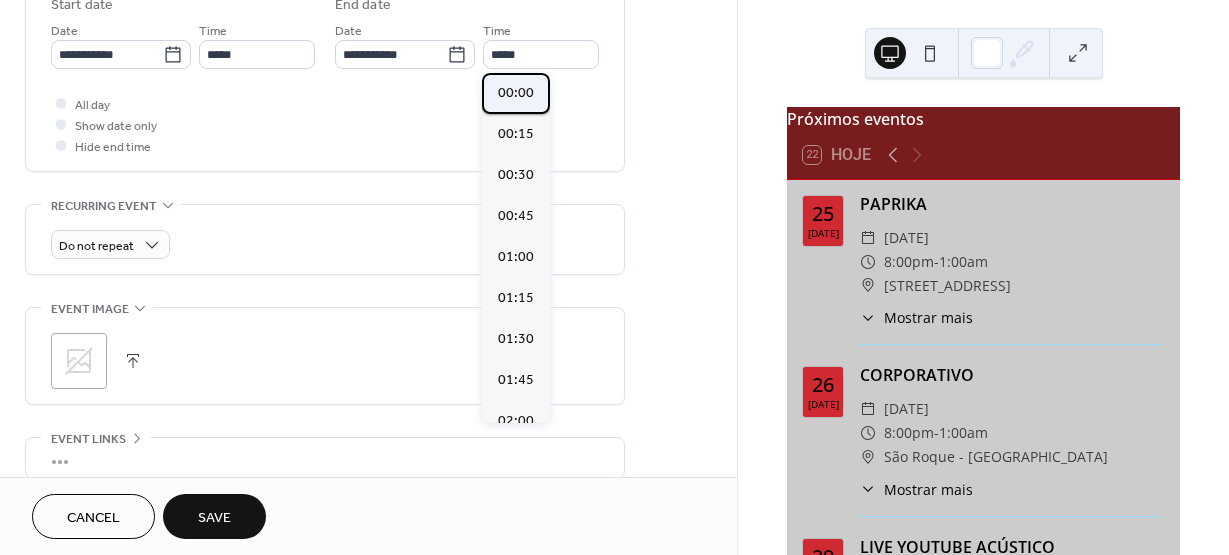 click on "00:00" at bounding box center [516, 93] 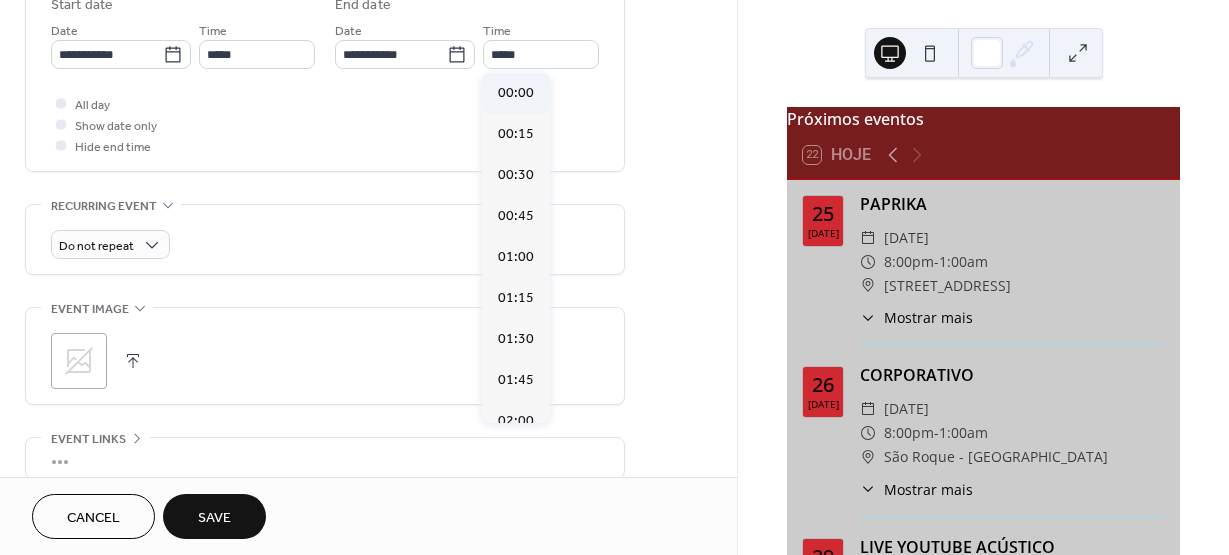 type on "*****" 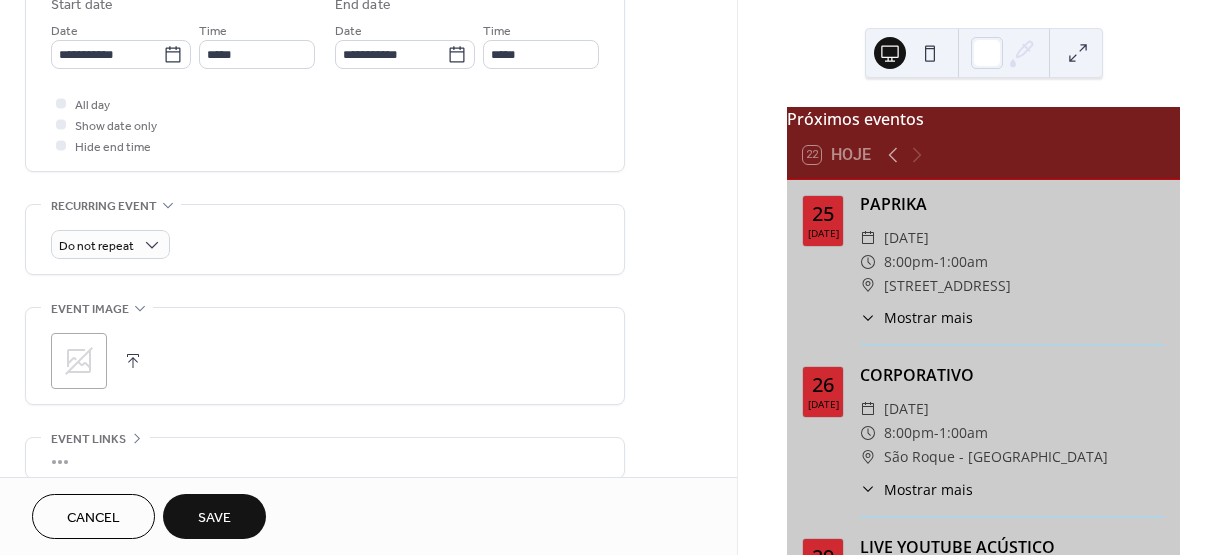 click on "Save" at bounding box center (214, 518) 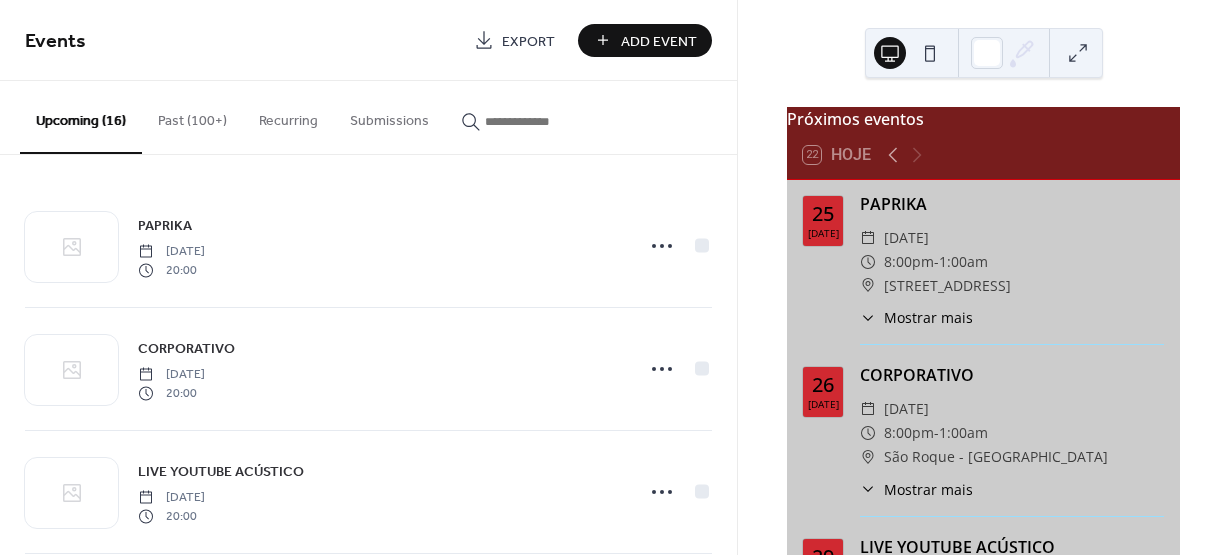 click on "Add Event" at bounding box center (659, 41) 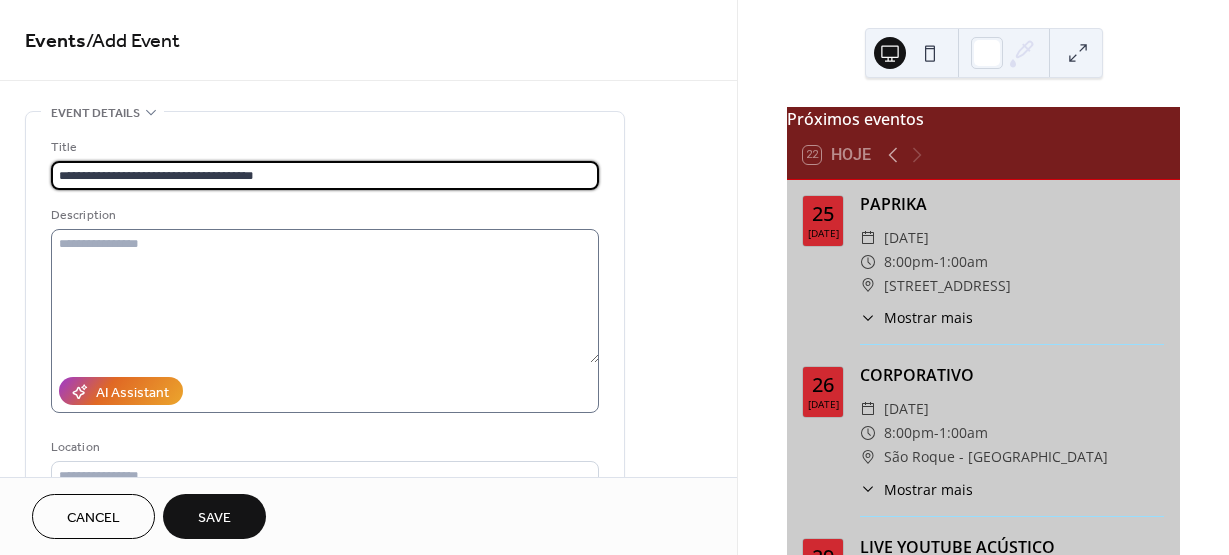 type on "**********" 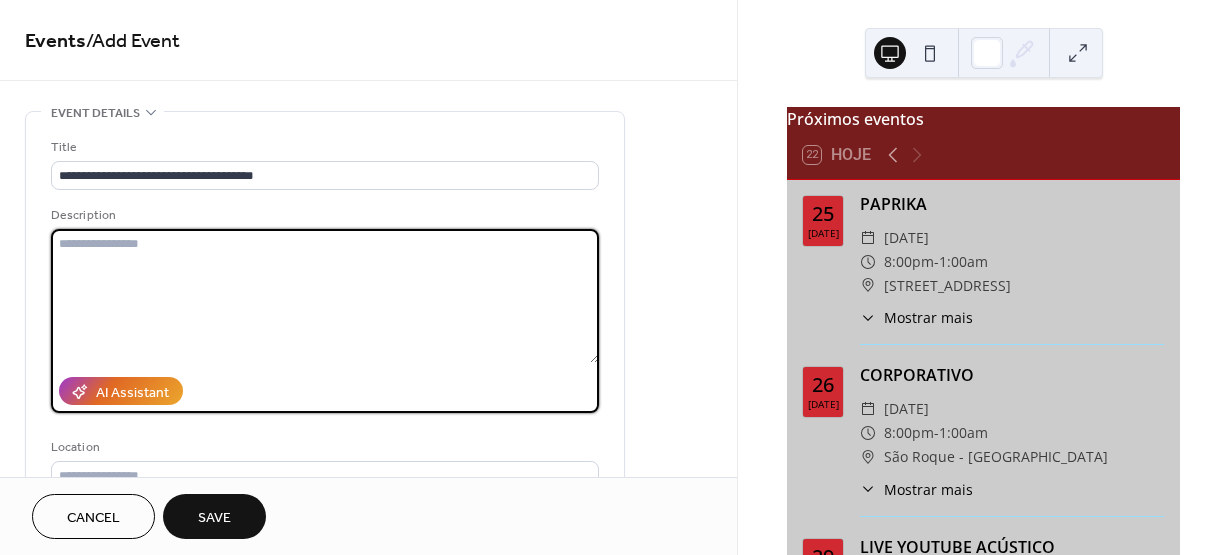 click at bounding box center (325, 296) 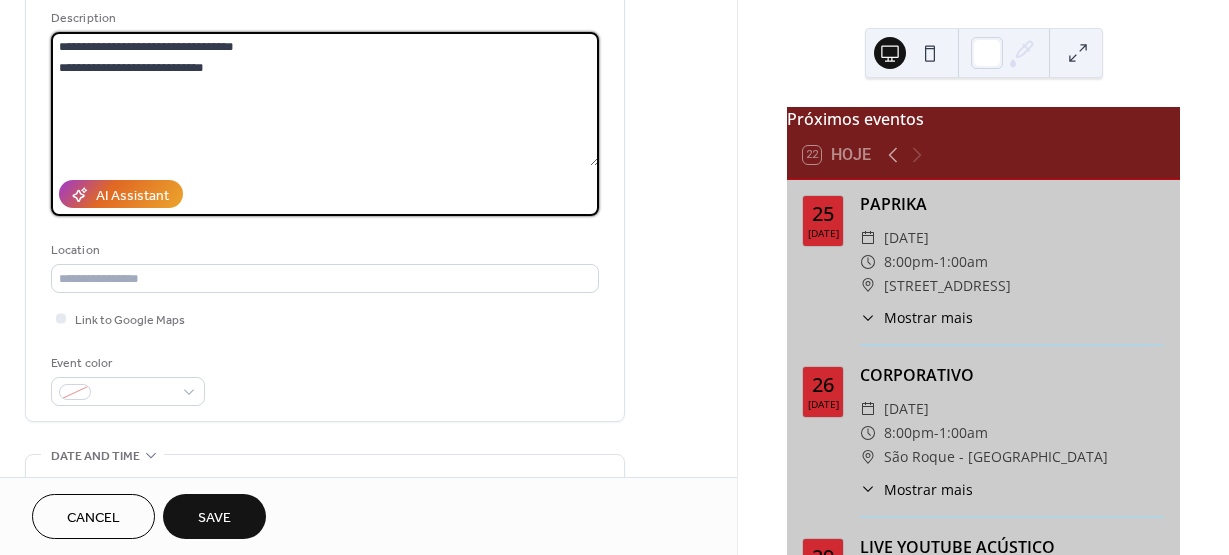 scroll, scrollTop: 301, scrollLeft: 0, axis: vertical 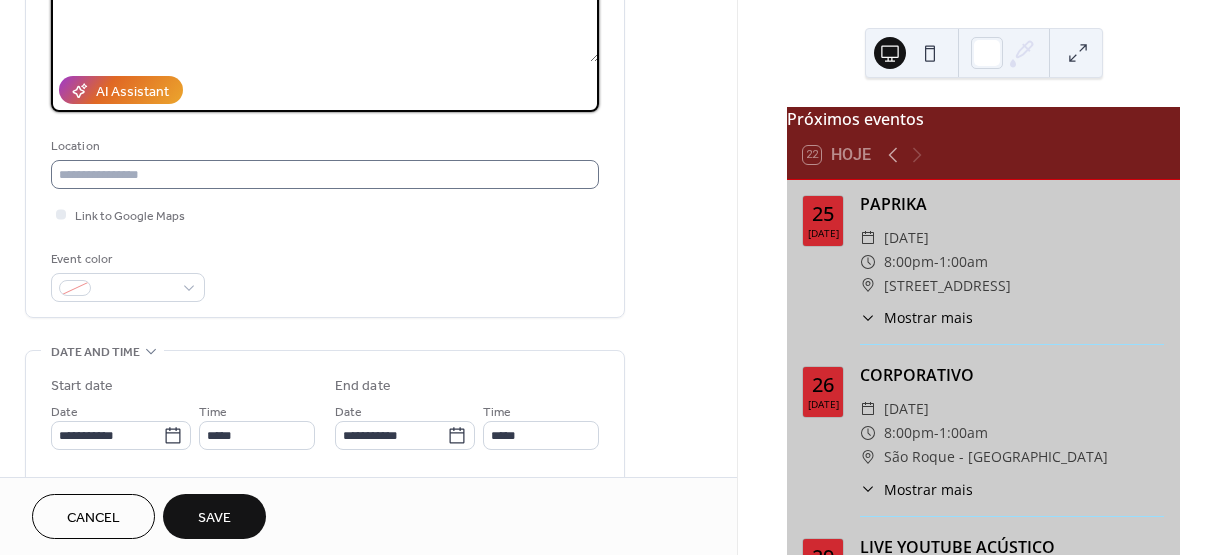 type on "**********" 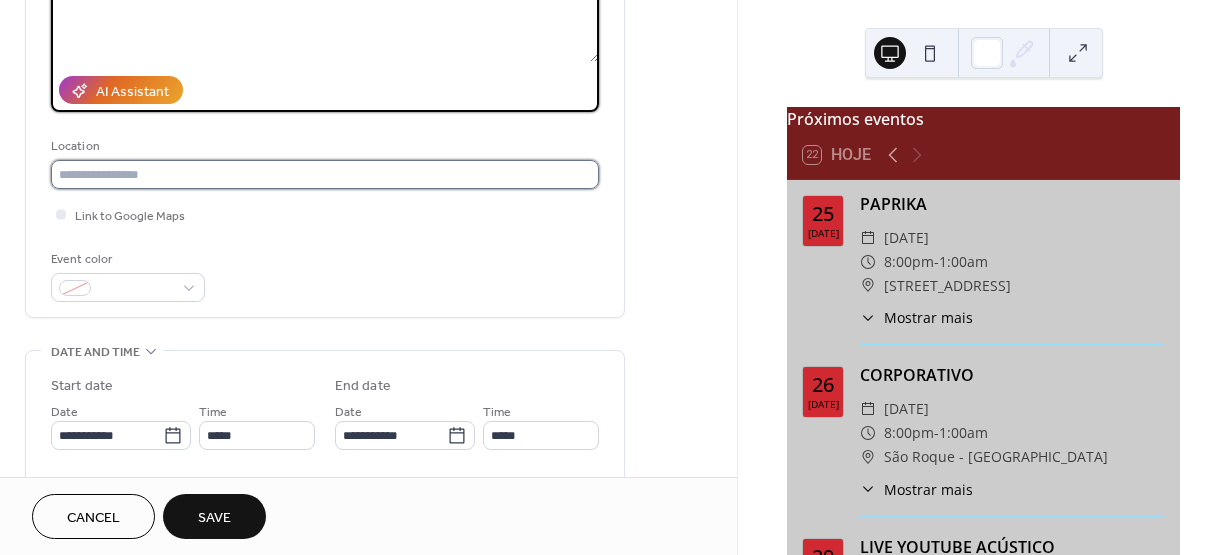 click at bounding box center (325, 174) 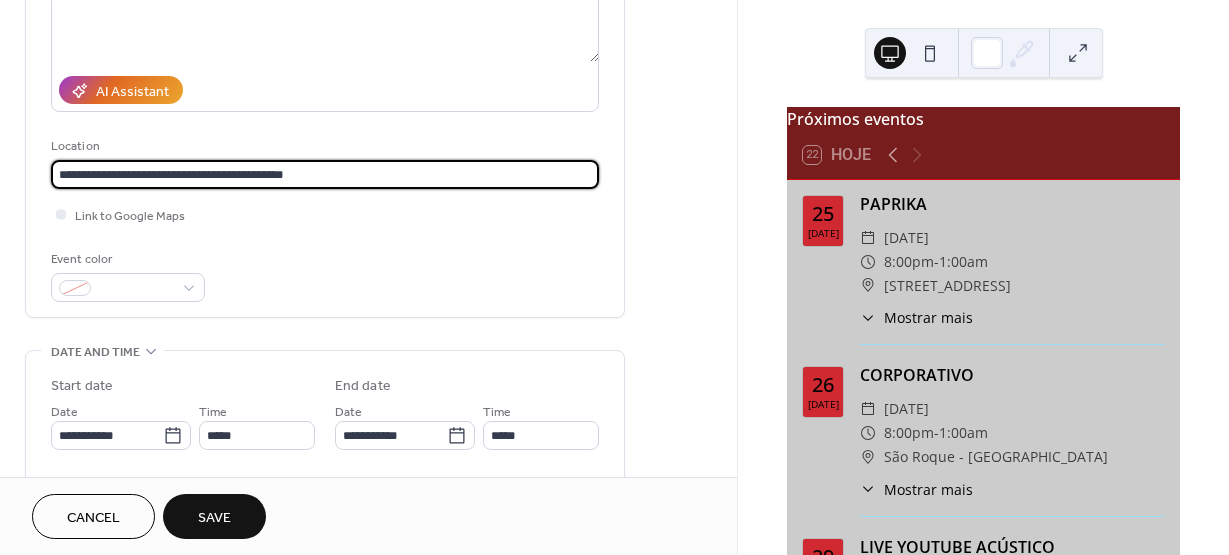 scroll, scrollTop: 560, scrollLeft: 0, axis: vertical 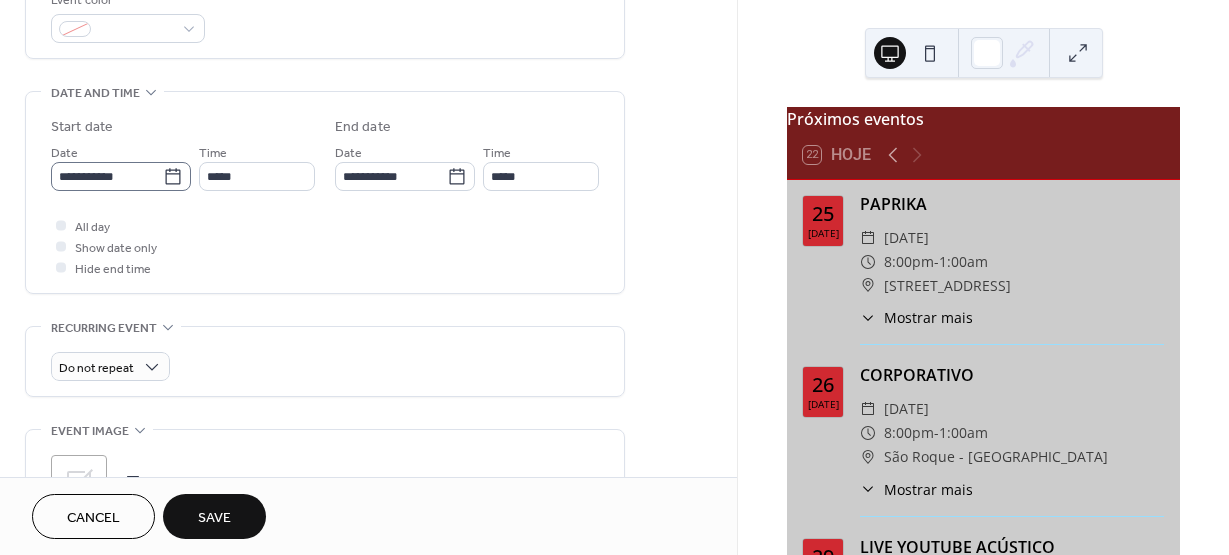 type on "**********" 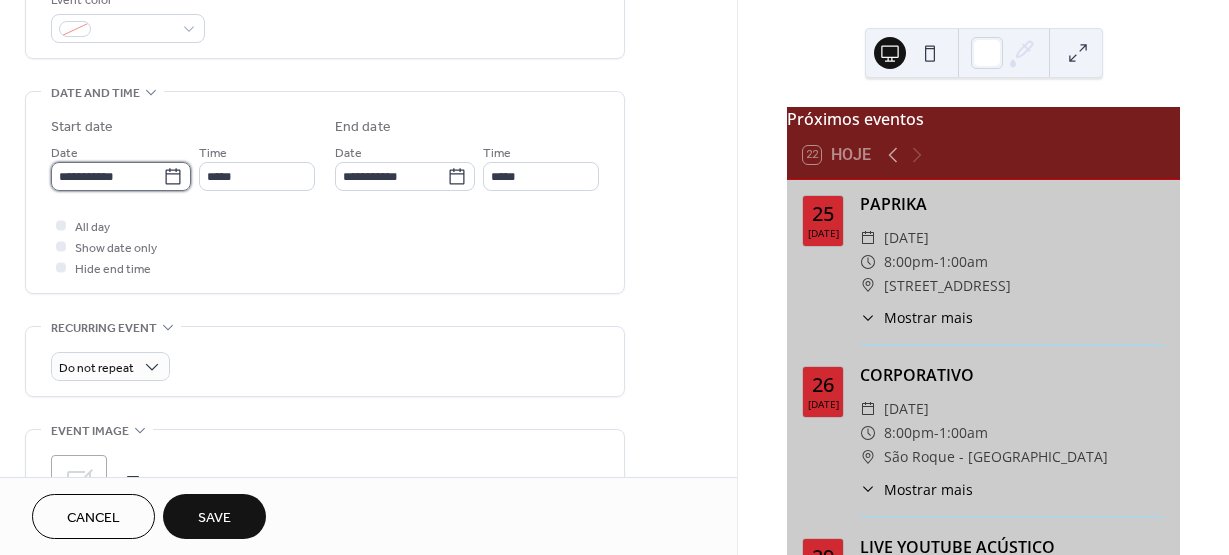 click on "**********" at bounding box center (107, 176) 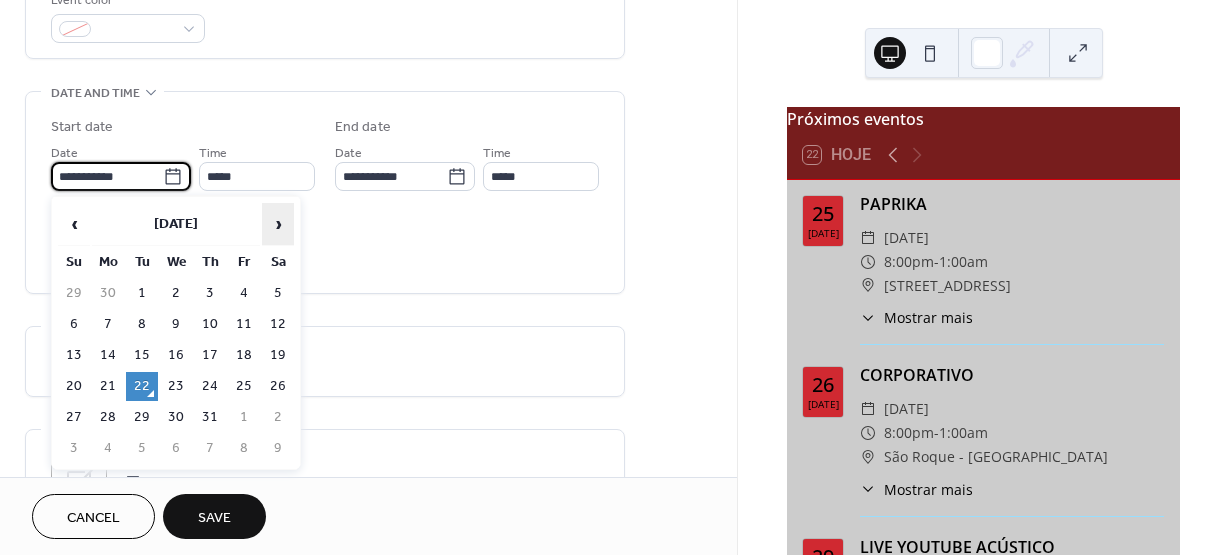 click on "›" at bounding box center [278, 224] 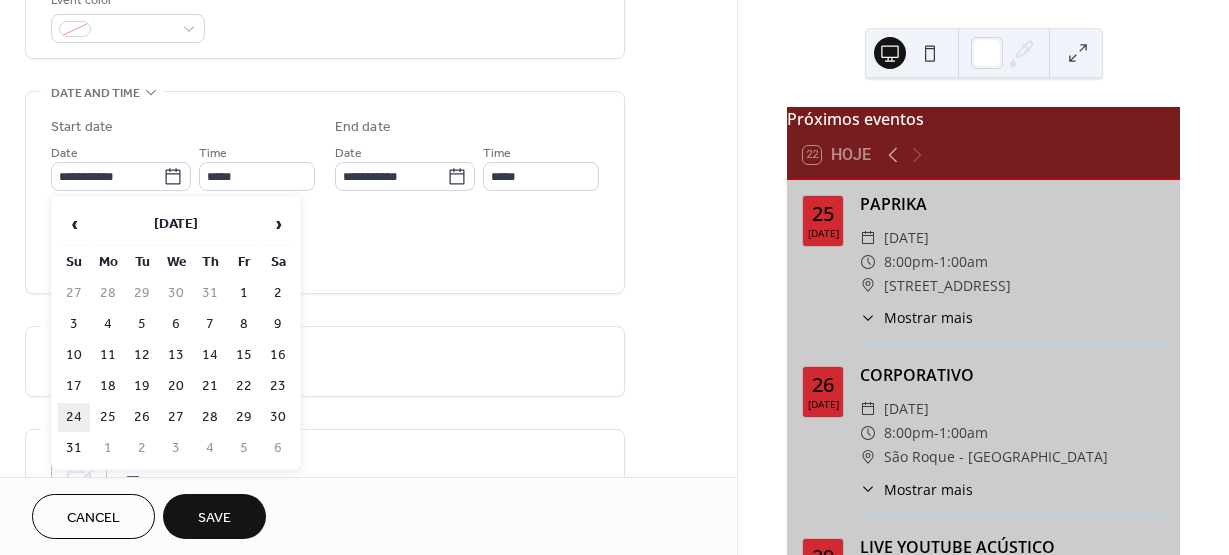 click on "24" at bounding box center (74, 417) 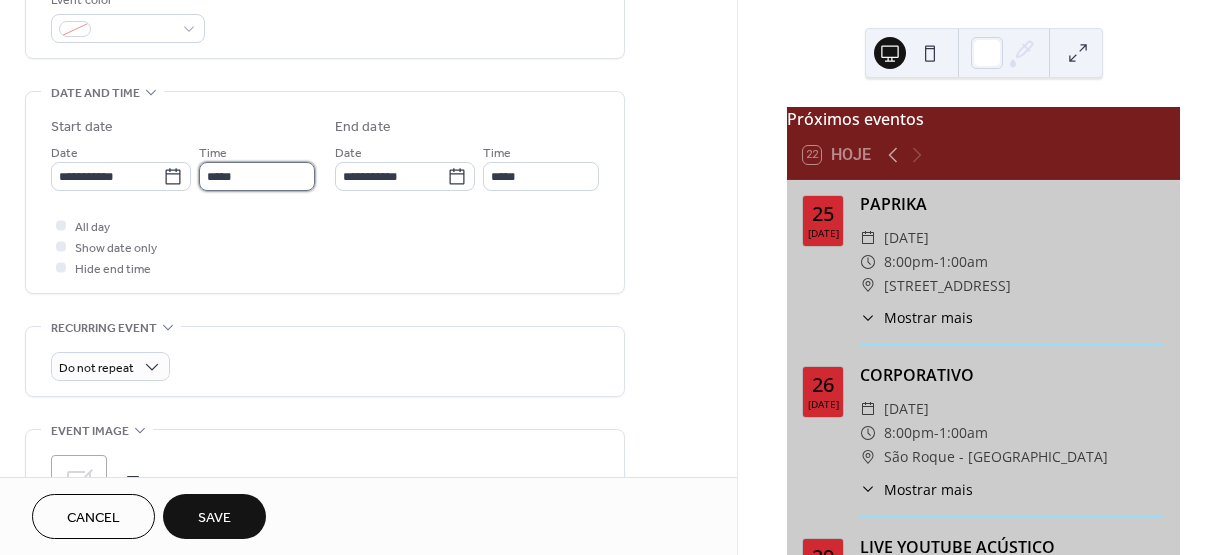 click on "*****" at bounding box center [257, 176] 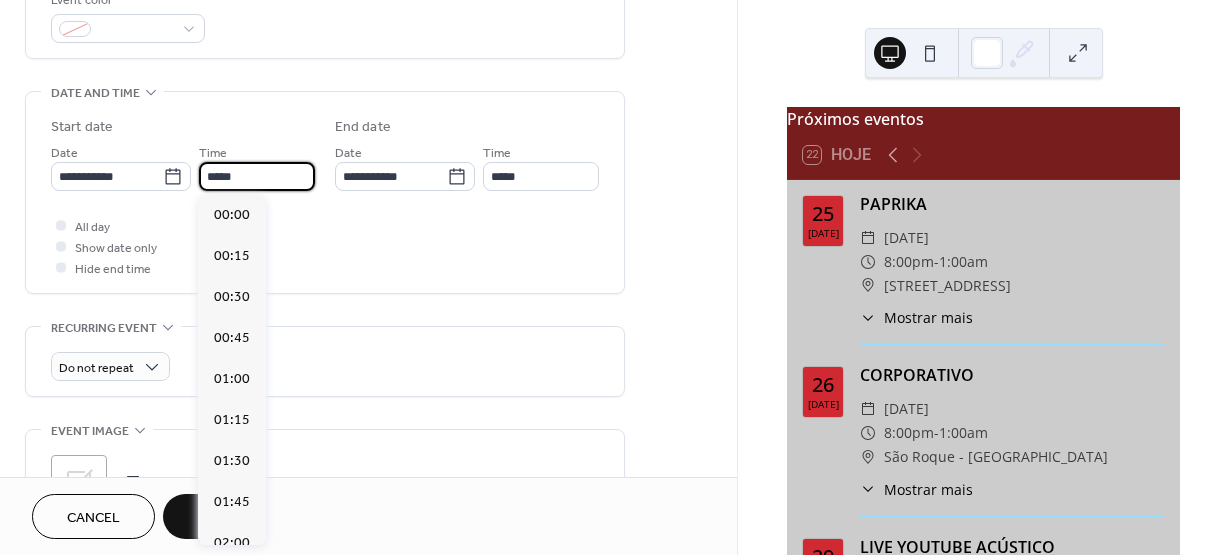 scroll, scrollTop: 1968, scrollLeft: 0, axis: vertical 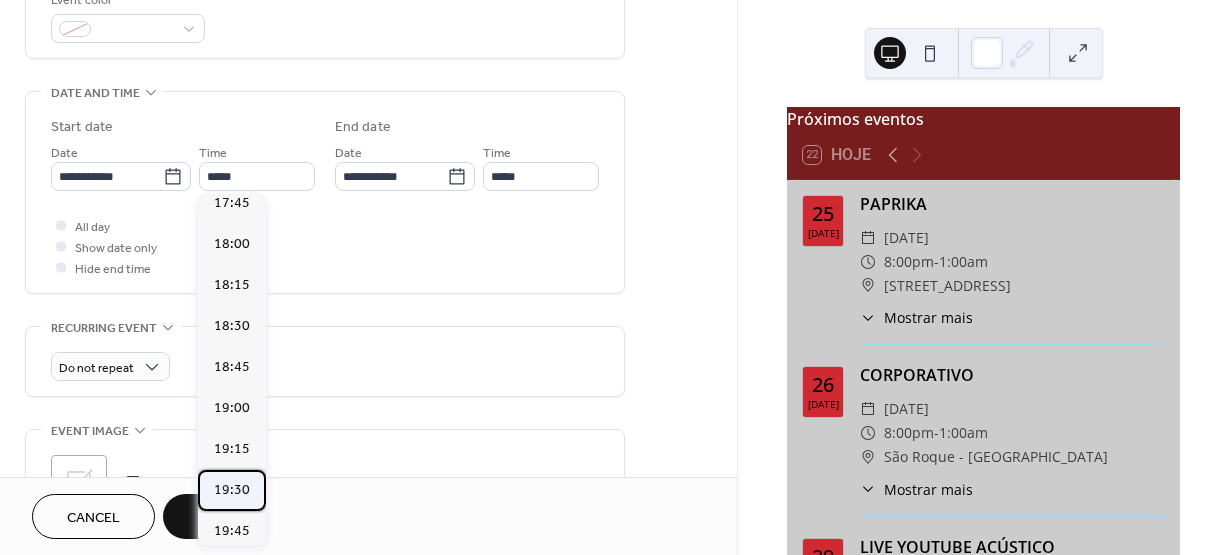 click on "19:30" at bounding box center (232, 490) 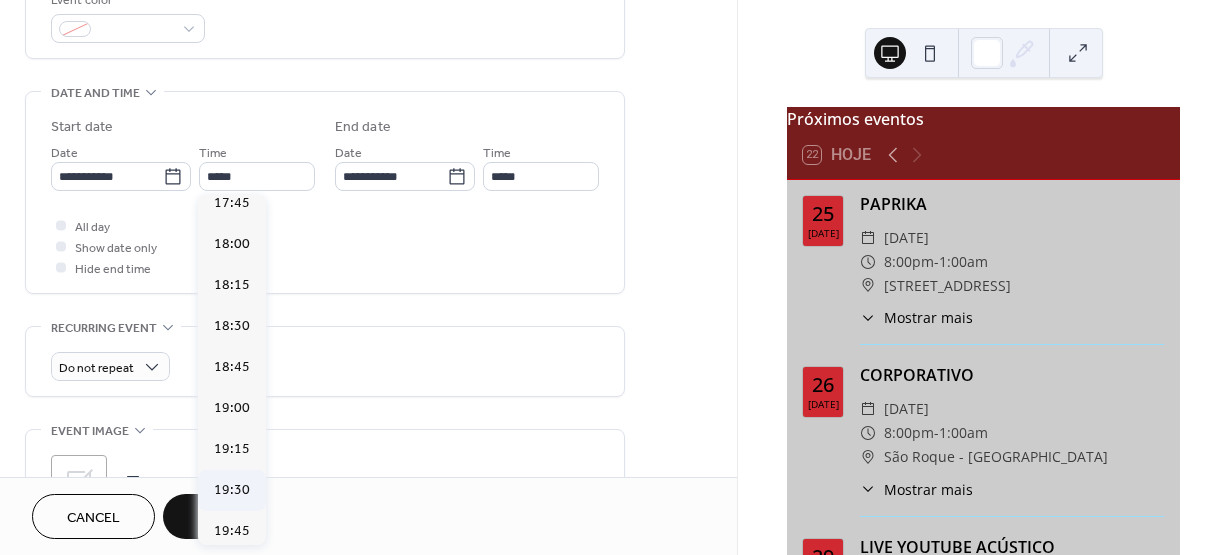 type on "*****" 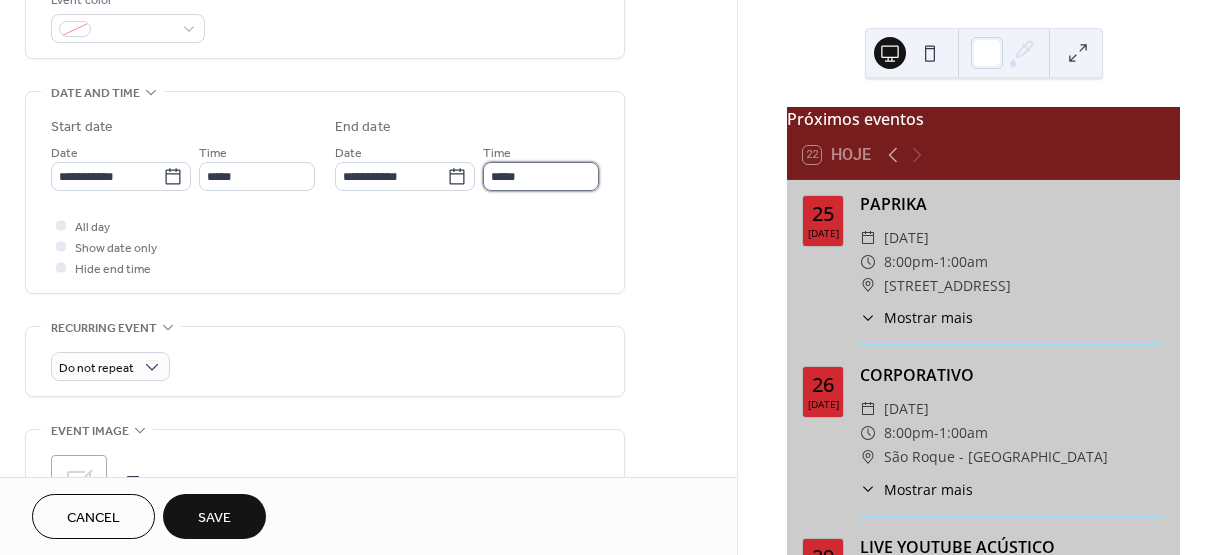 click on "*****" at bounding box center (541, 176) 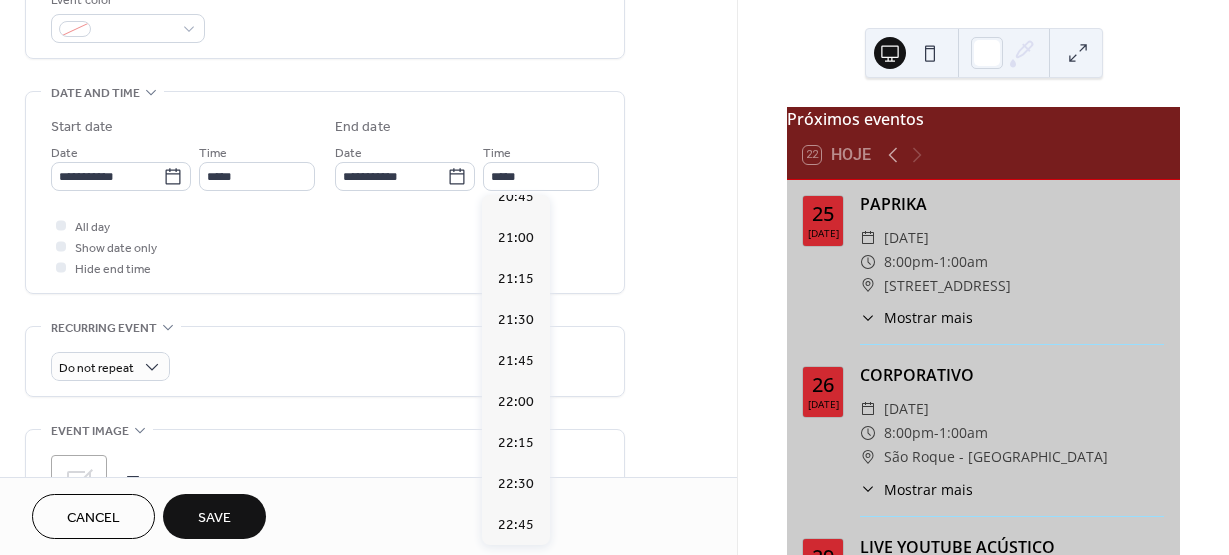 scroll, scrollTop: 194, scrollLeft: 0, axis: vertical 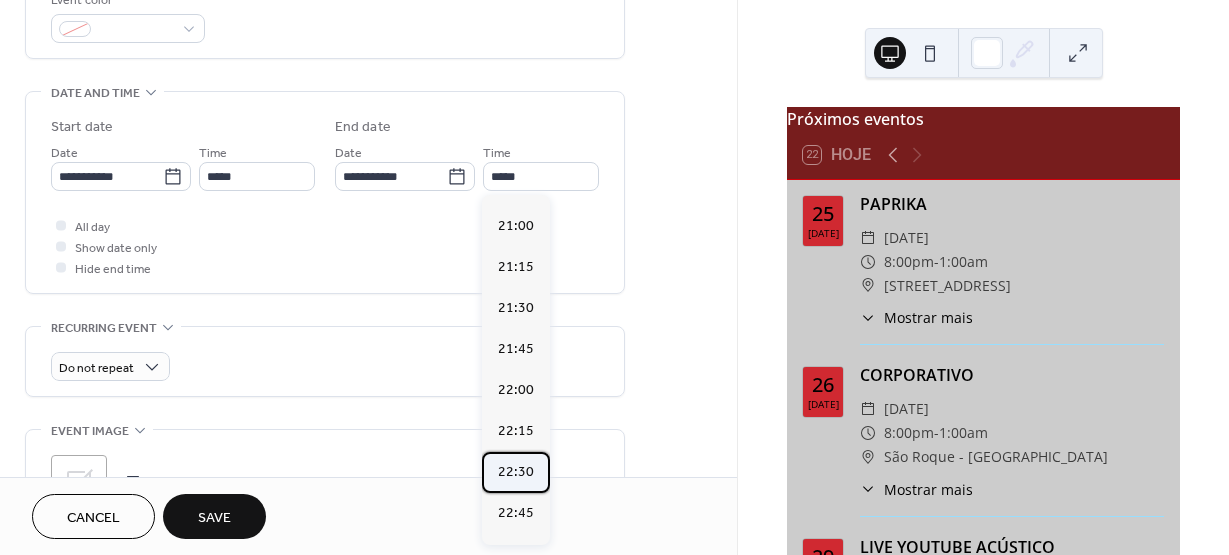click on "22:30" at bounding box center [516, 472] 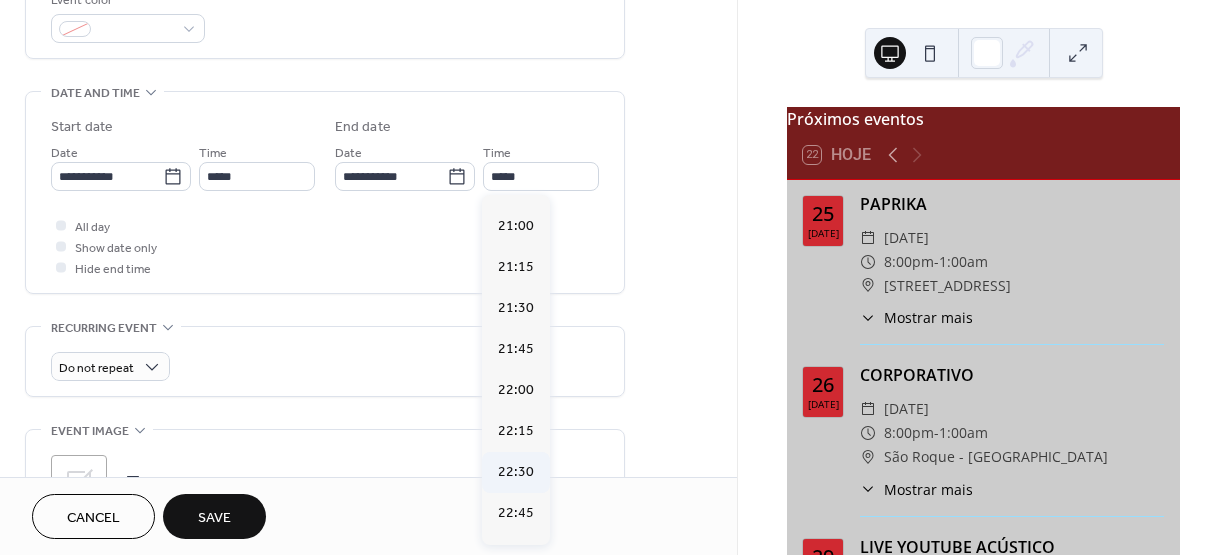 type on "*****" 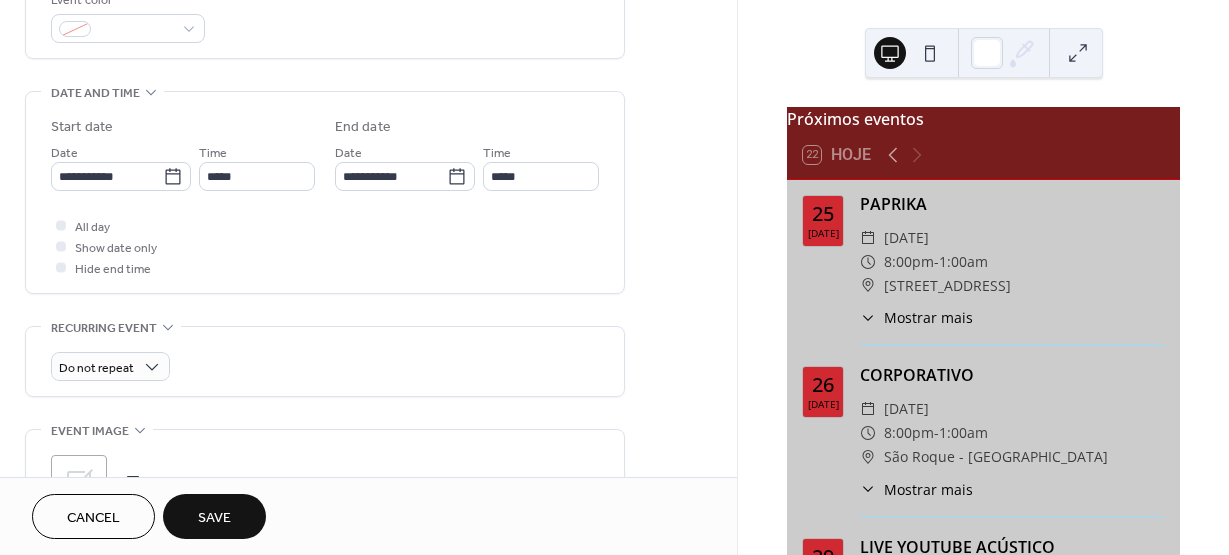 click on "Save" at bounding box center (214, 518) 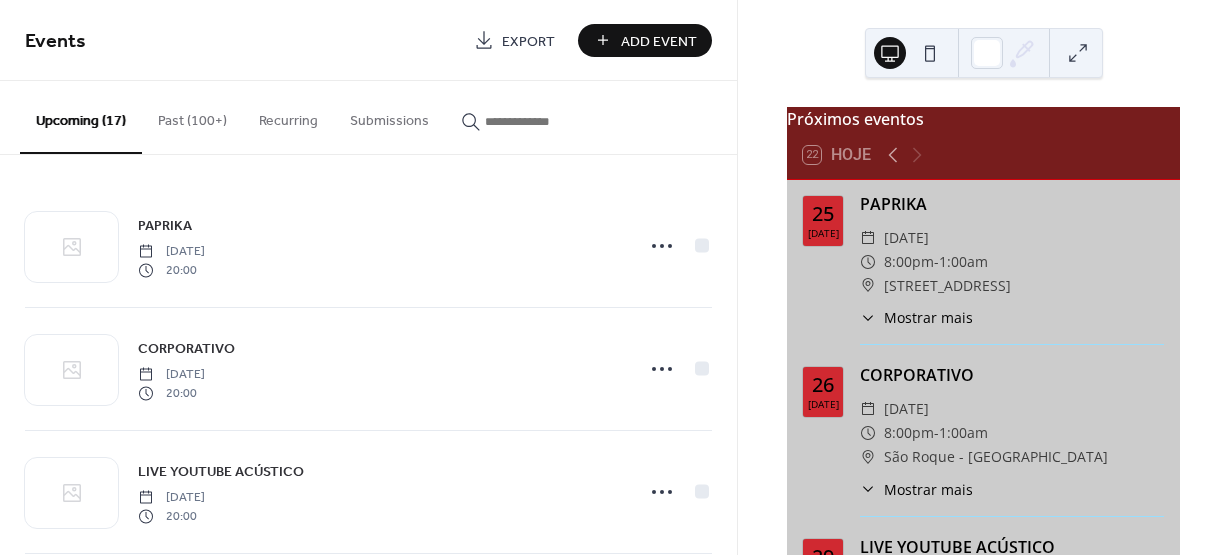 scroll, scrollTop: 0, scrollLeft: 0, axis: both 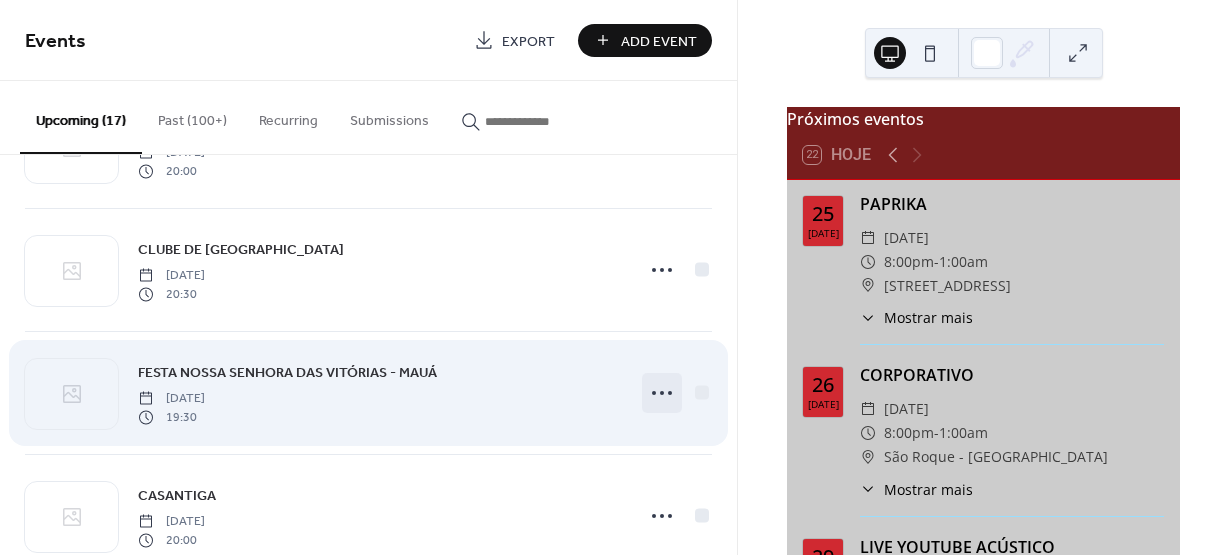 click 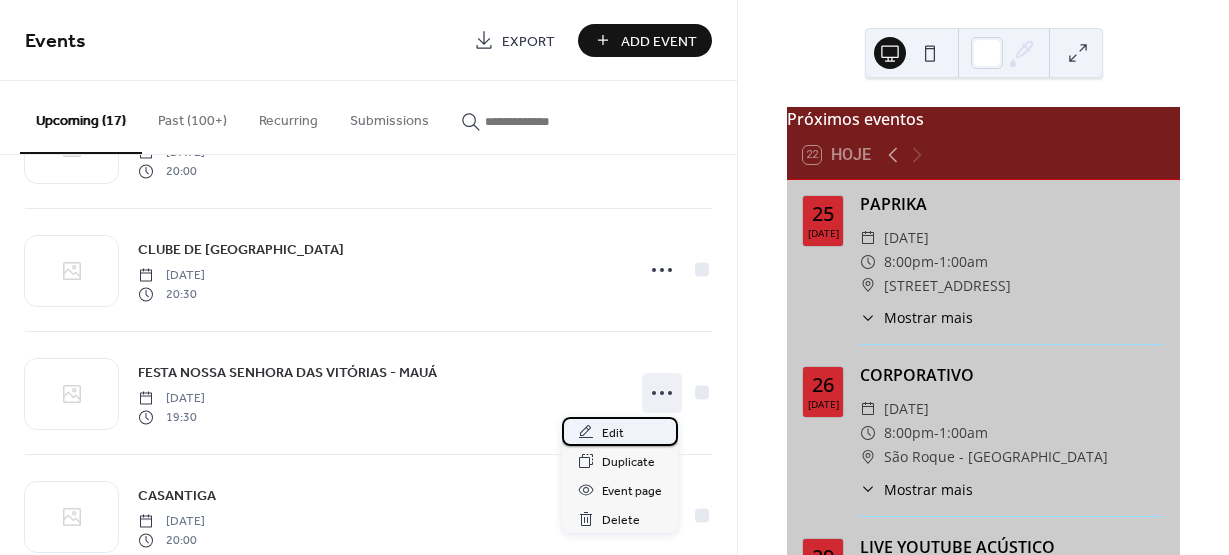 click on "Edit" at bounding box center [613, 433] 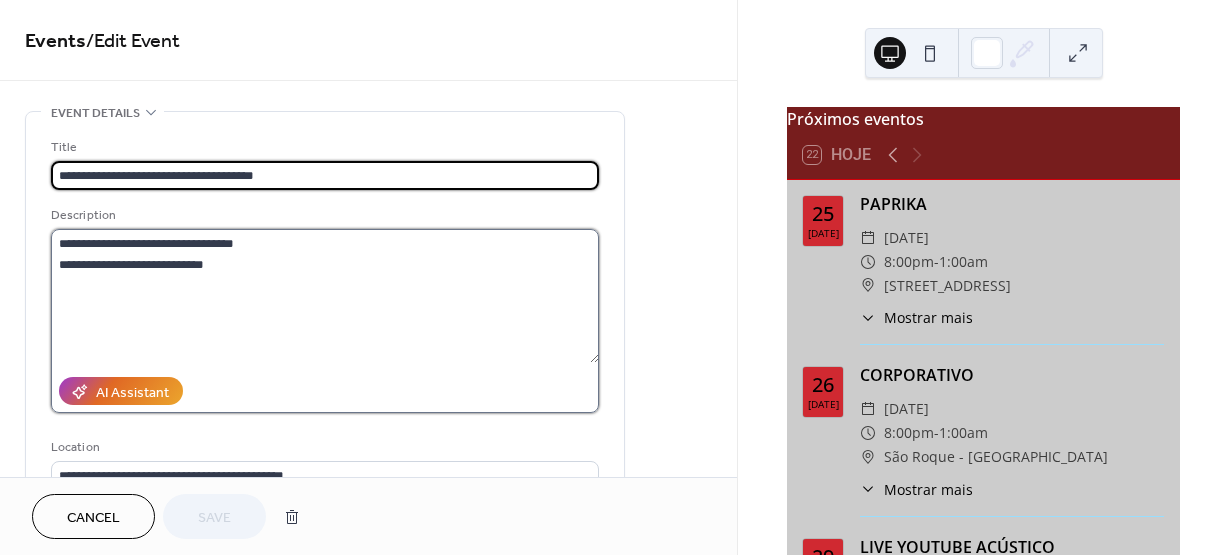 click on "**********" at bounding box center (325, 296) 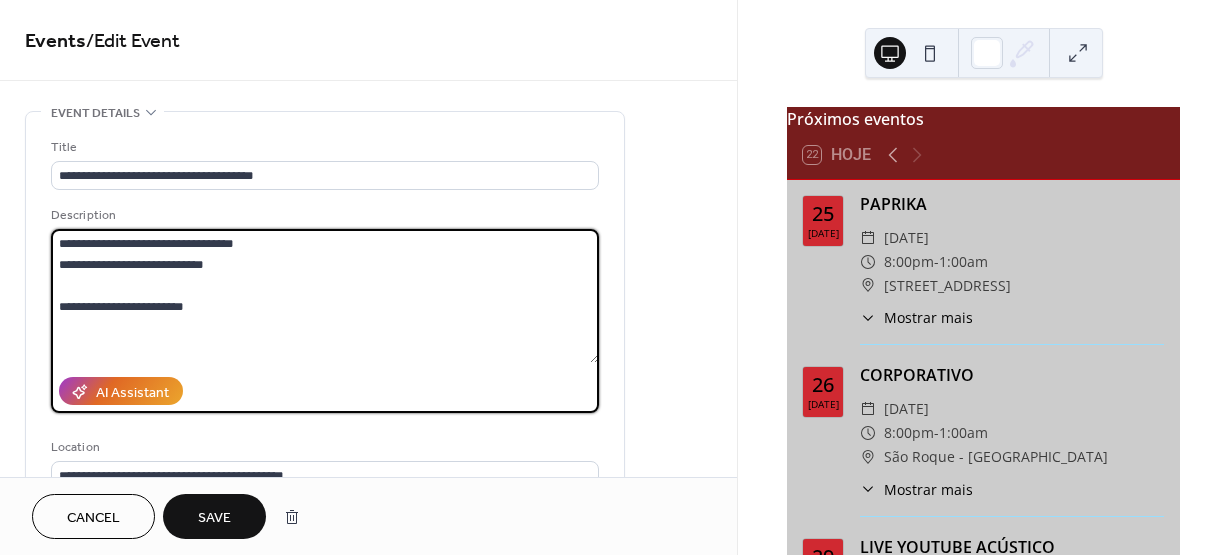 type on "**********" 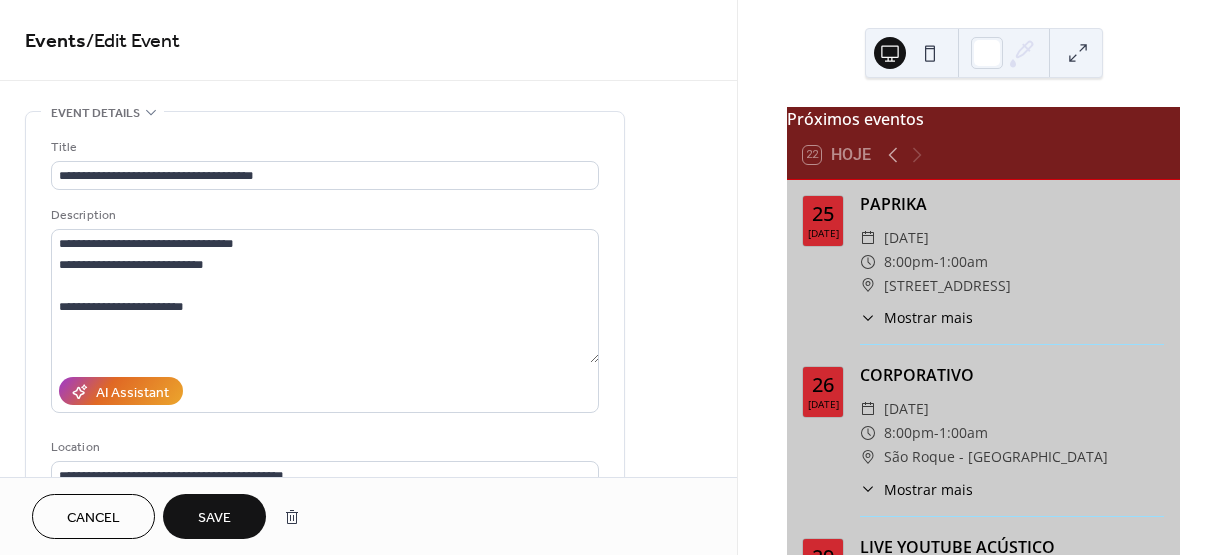click at bounding box center [930, 53] 